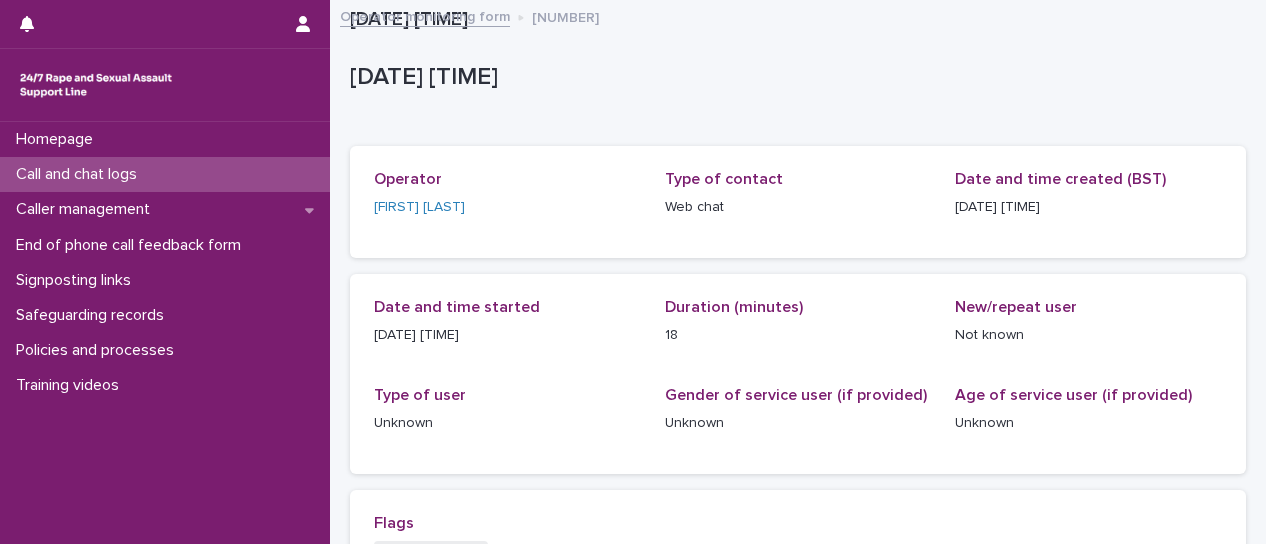 scroll, scrollTop: 0, scrollLeft: 0, axis: both 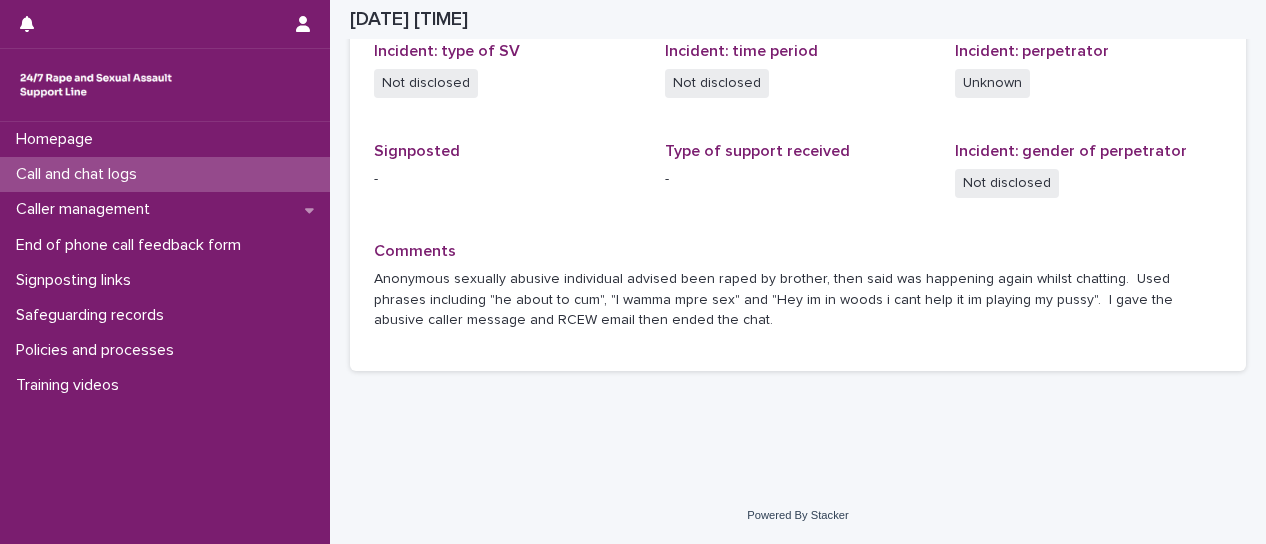 click on "Call and chat logs" at bounding box center [165, 174] 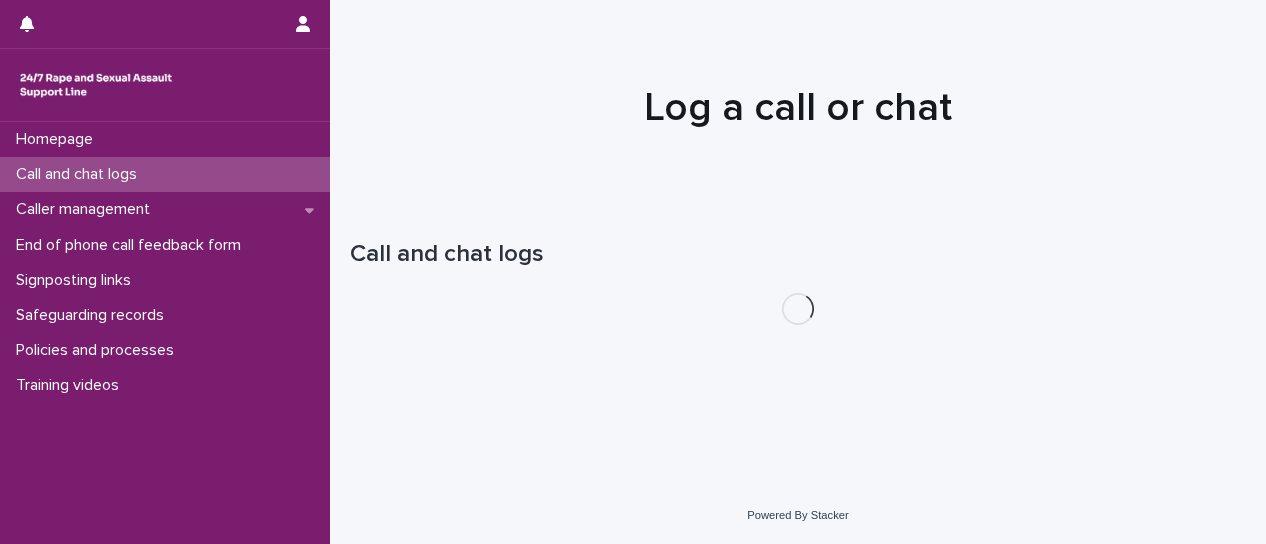 scroll, scrollTop: 0, scrollLeft: 0, axis: both 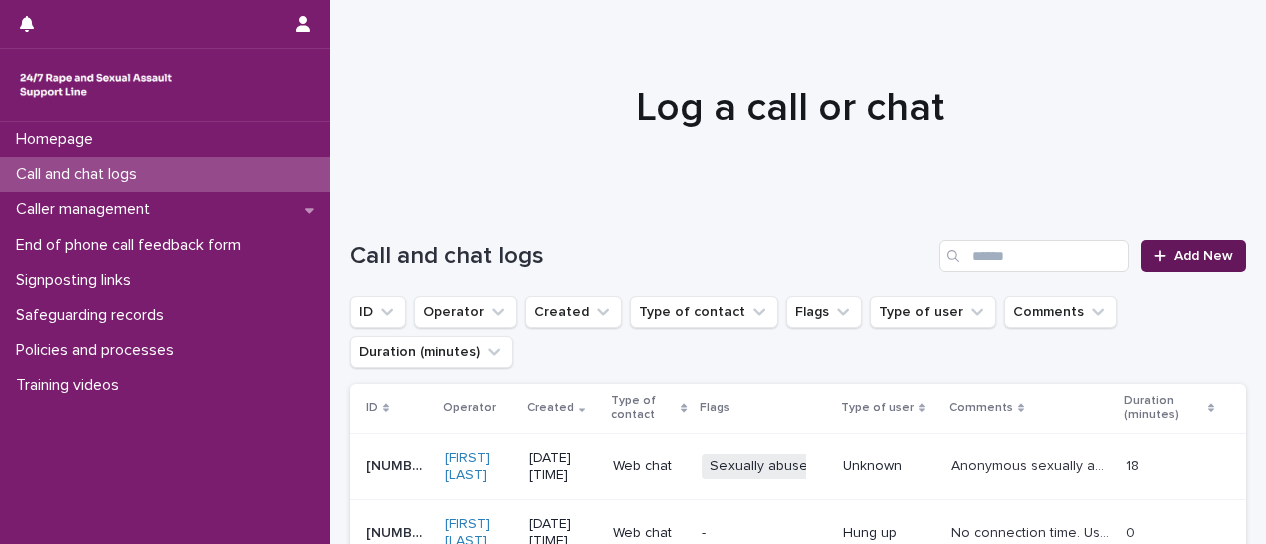 click on "Add New" at bounding box center [1193, 256] 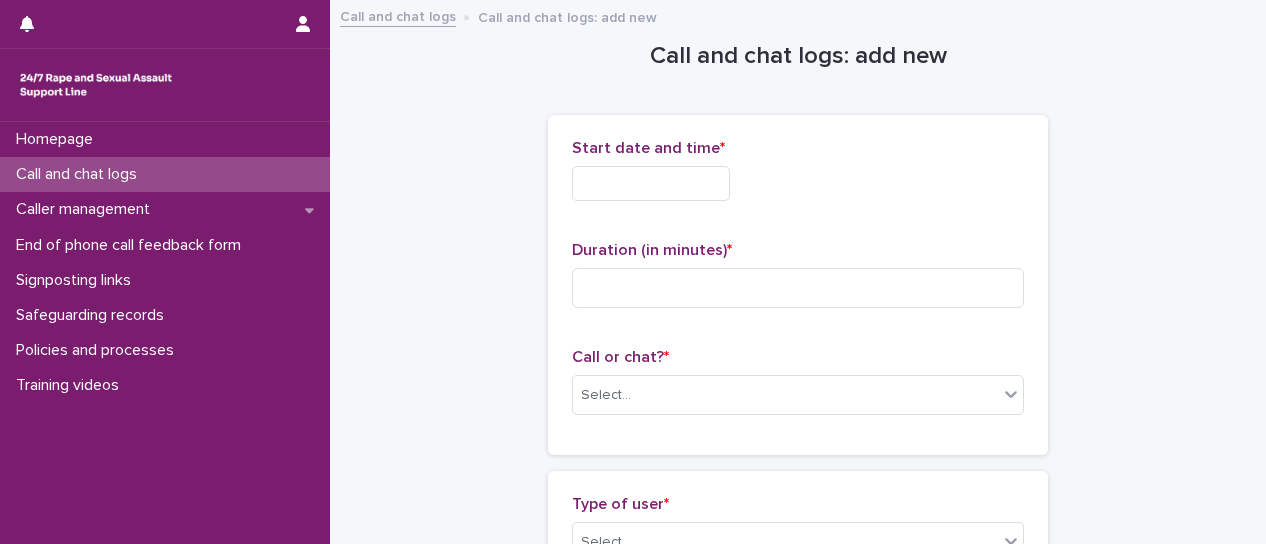 click at bounding box center (651, 183) 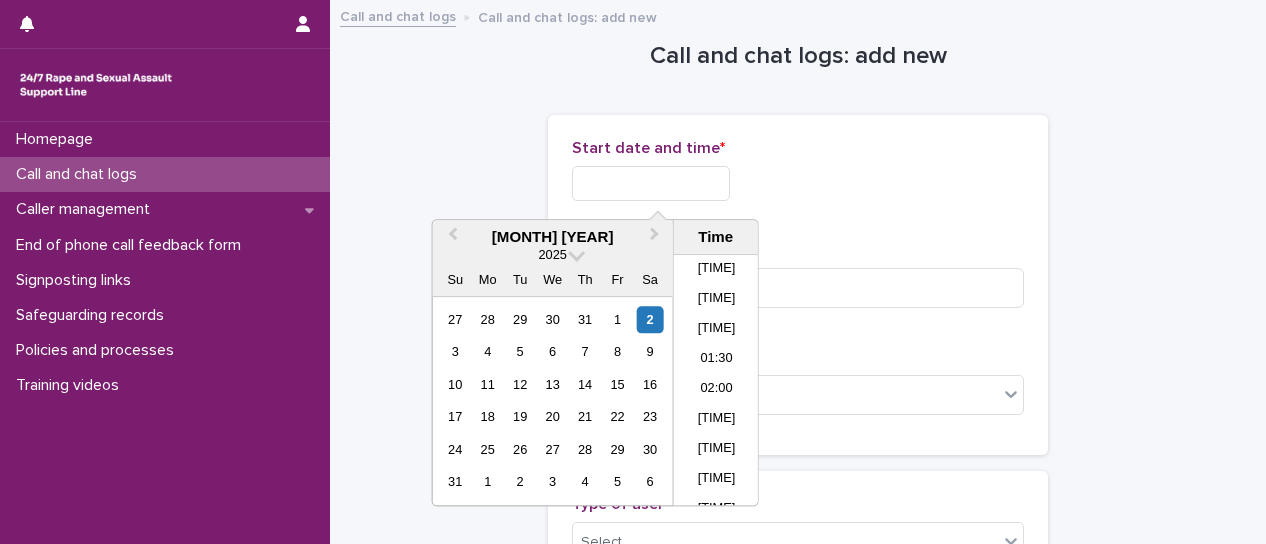 scroll, scrollTop: 490, scrollLeft: 0, axis: vertical 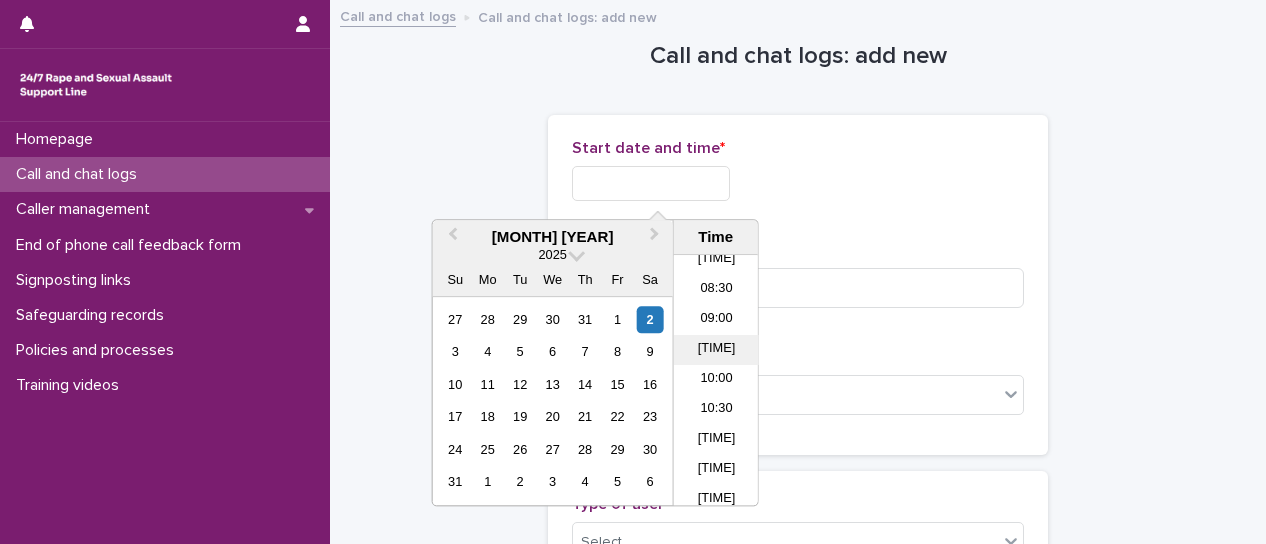 click on "[TIME]" at bounding box center [716, 350] 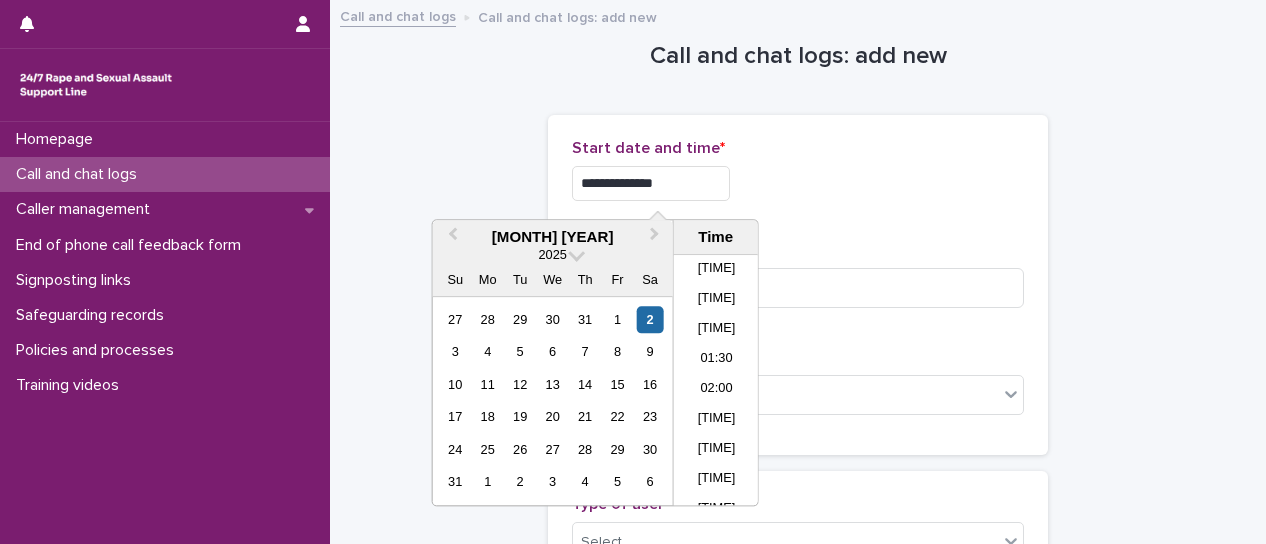 click on "**********" at bounding box center (651, 183) 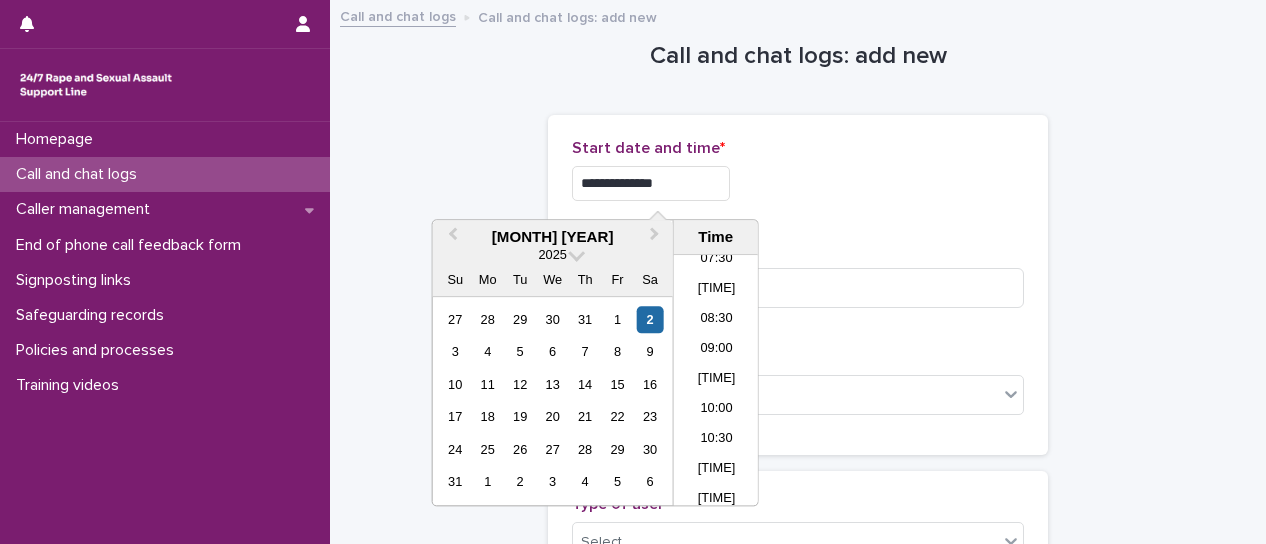 type on "**********" 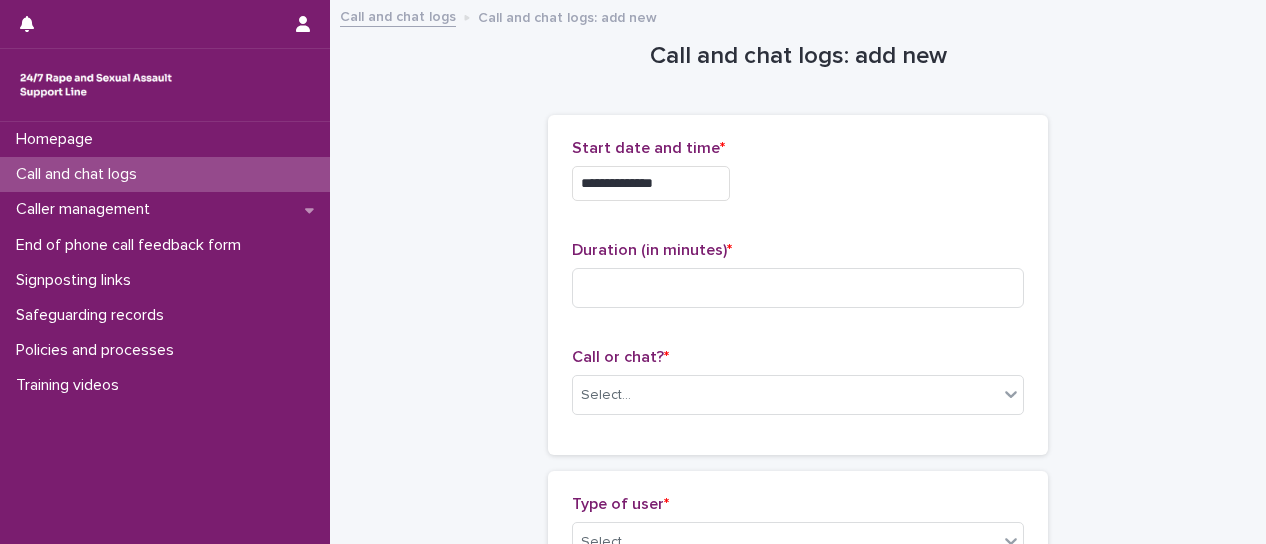 click on "**********" at bounding box center [798, 183] 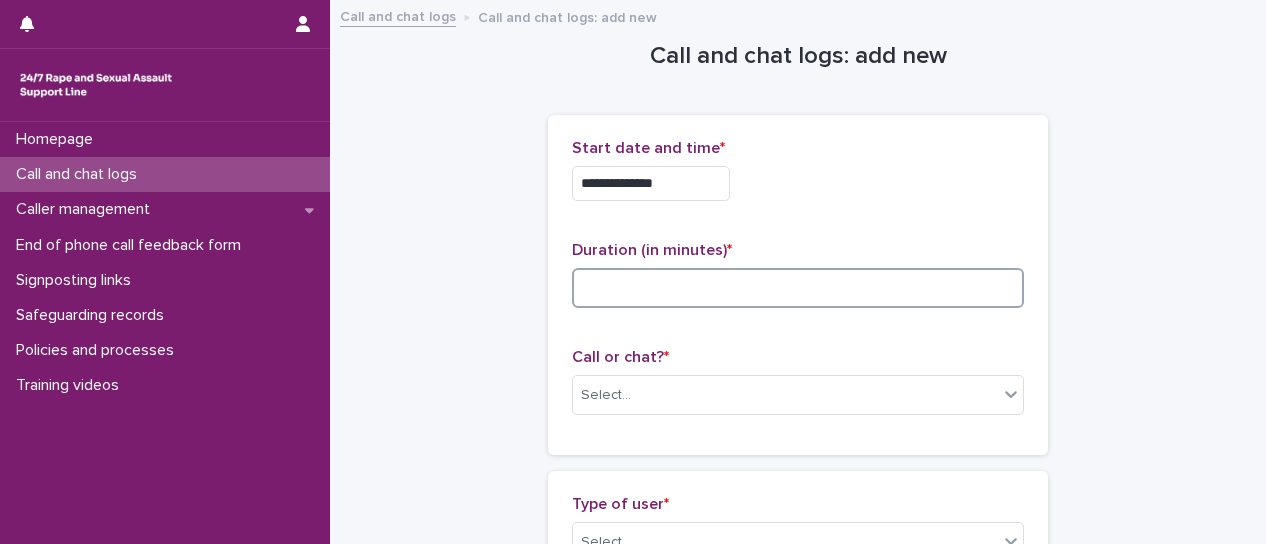 click at bounding box center (798, 288) 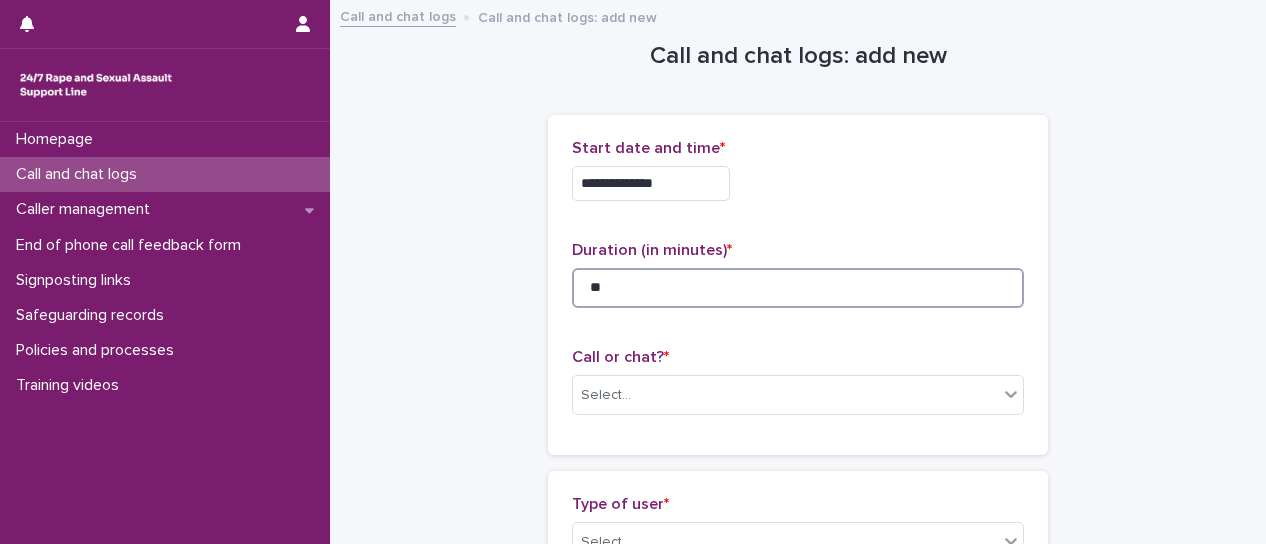 type on "**" 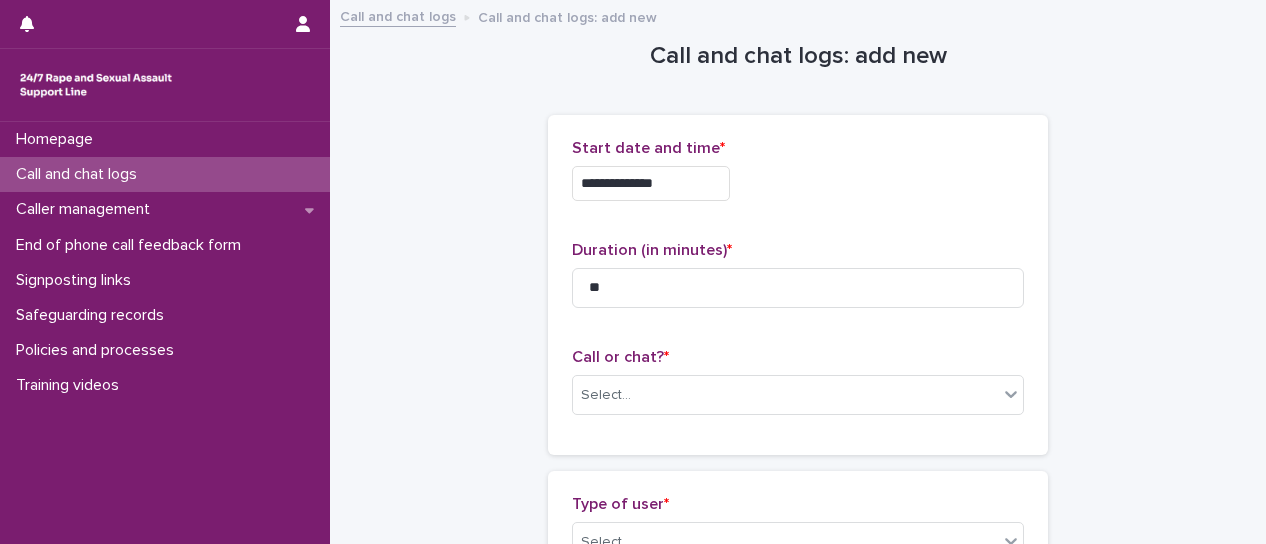 click on "**********" at bounding box center [798, 285] 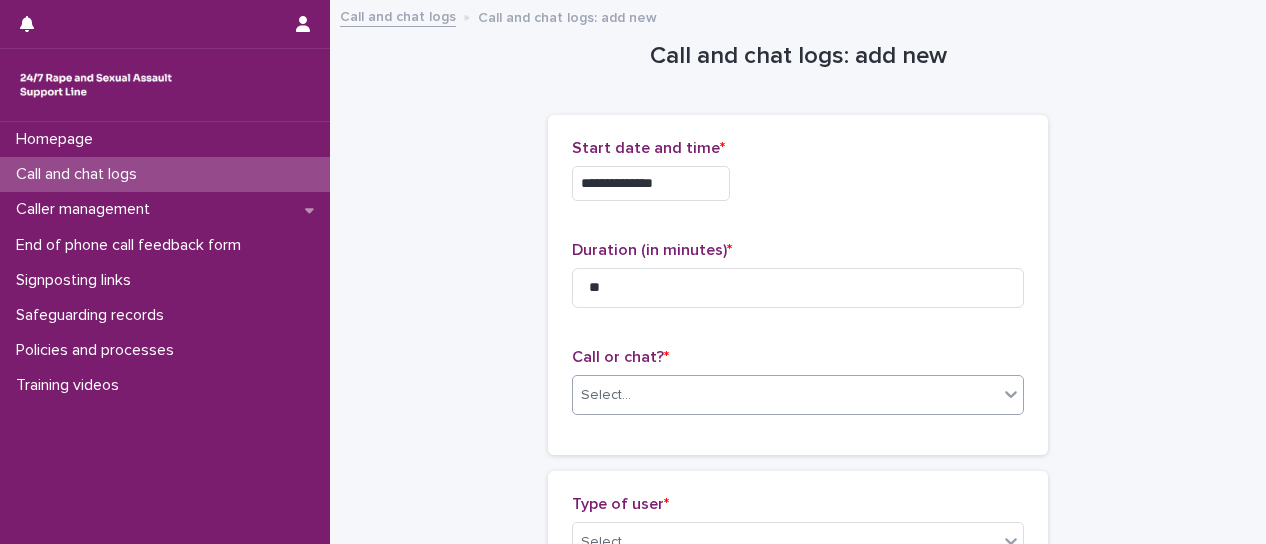 click 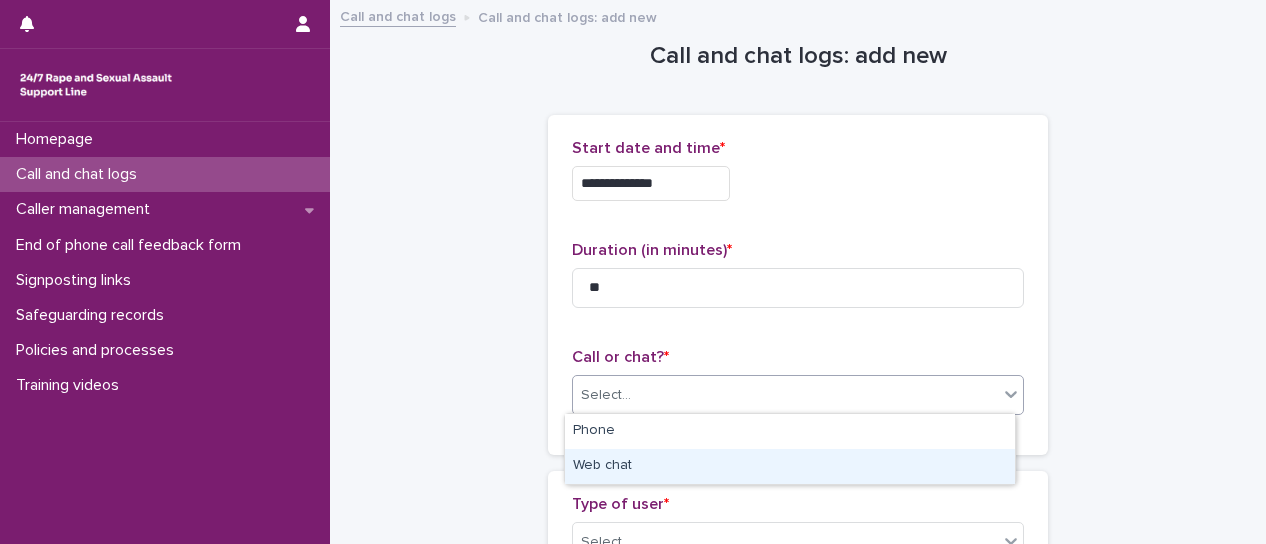 click on "Web chat" at bounding box center (790, 466) 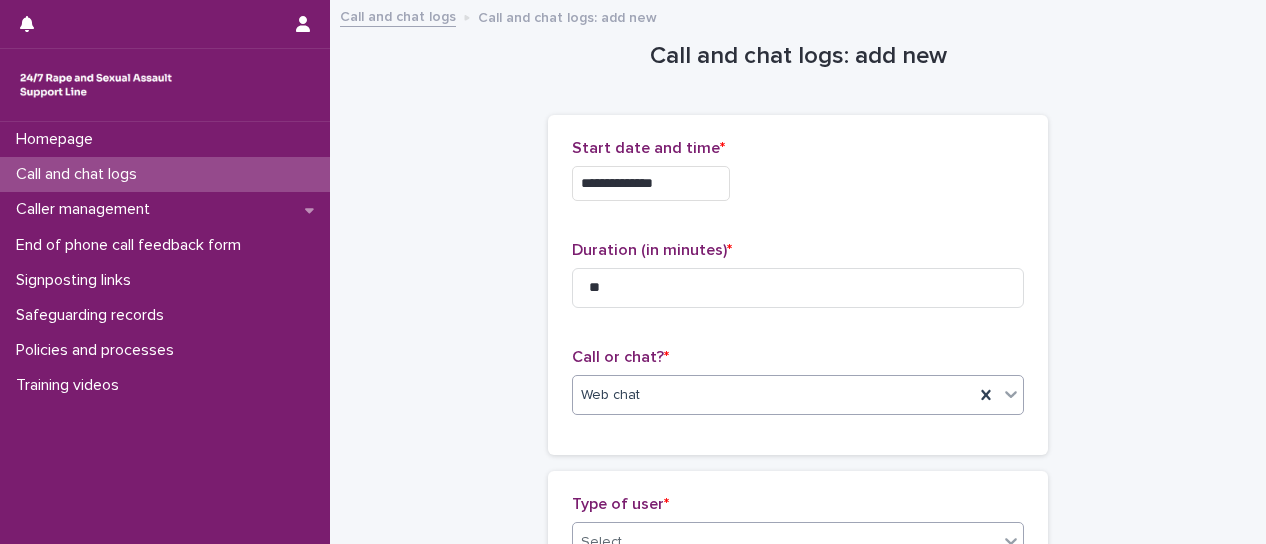 click 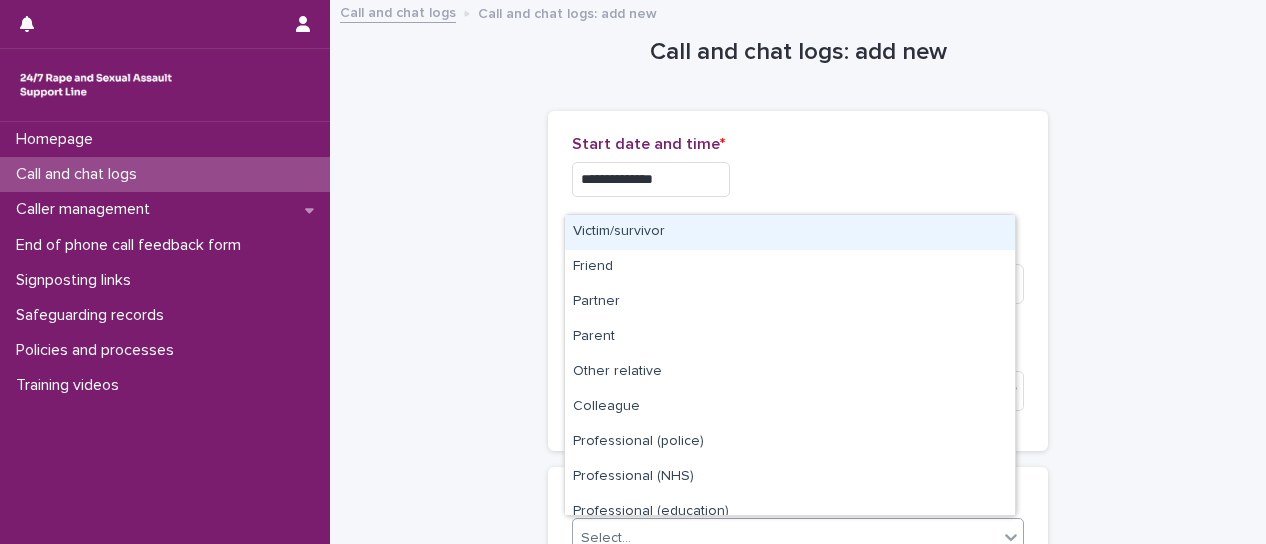 click on "Victim/survivor" at bounding box center [790, 232] 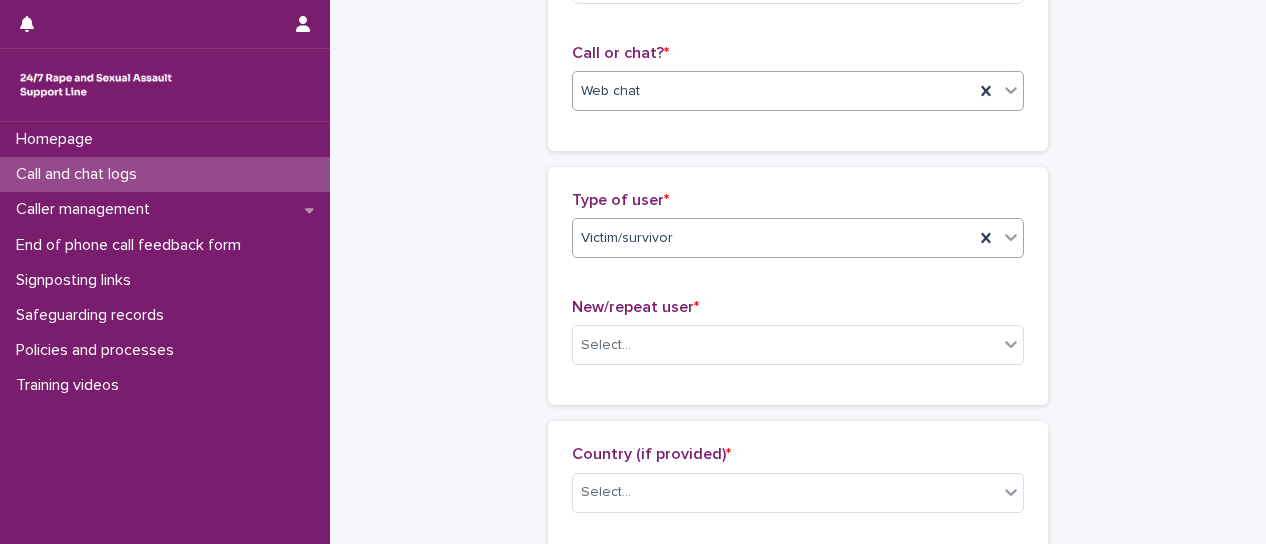 scroll, scrollTop: 404, scrollLeft: 0, axis: vertical 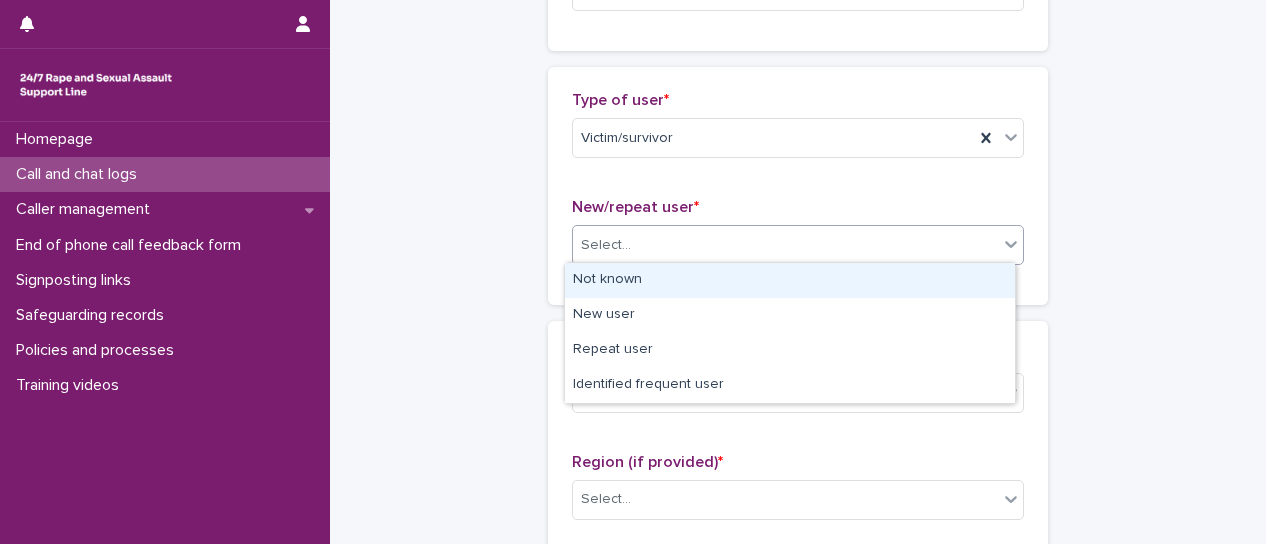 drag, startPoint x: 1011, startPoint y: 251, endPoint x: 970, endPoint y: 275, distance: 47.507893 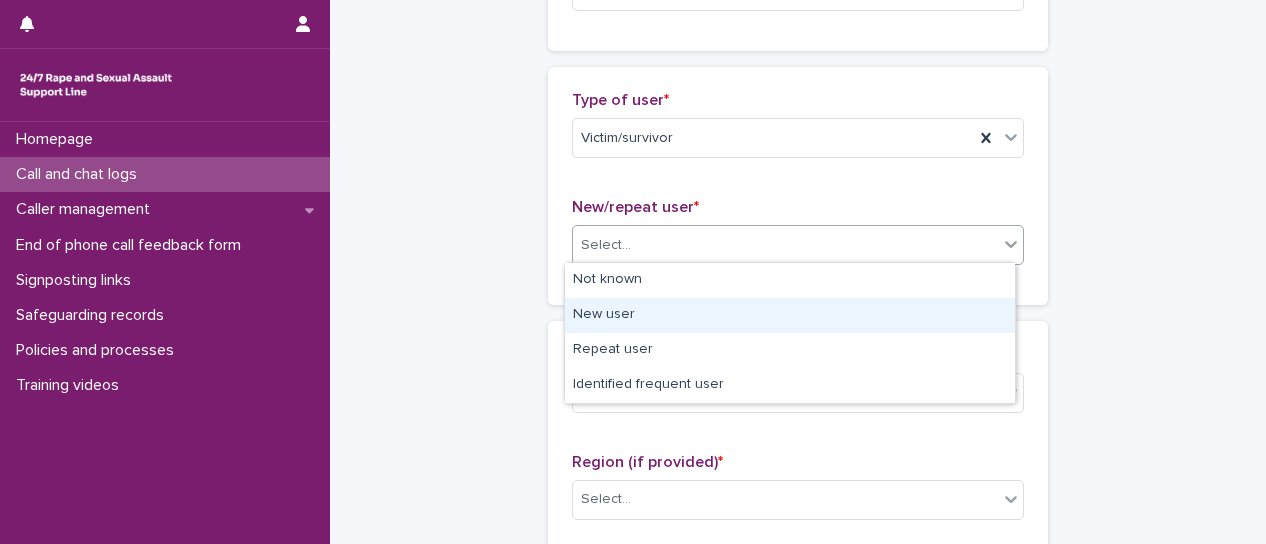 click on "New user" at bounding box center (790, 315) 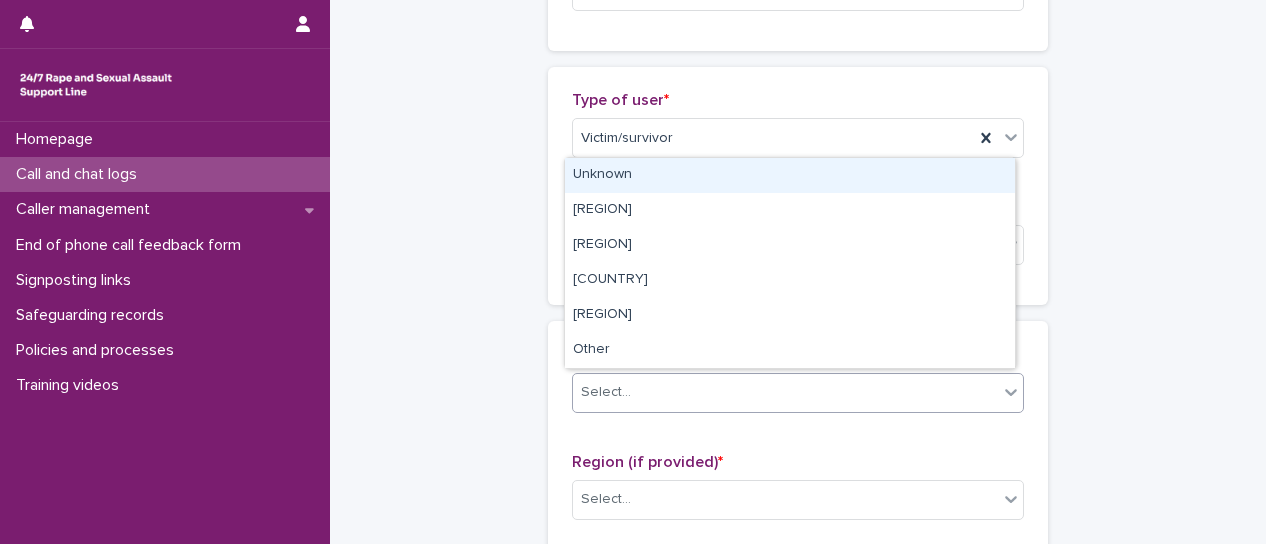 drag, startPoint x: 998, startPoint y: 399, endPoint x: 897, endPoint y: 424, distance: 104.048065 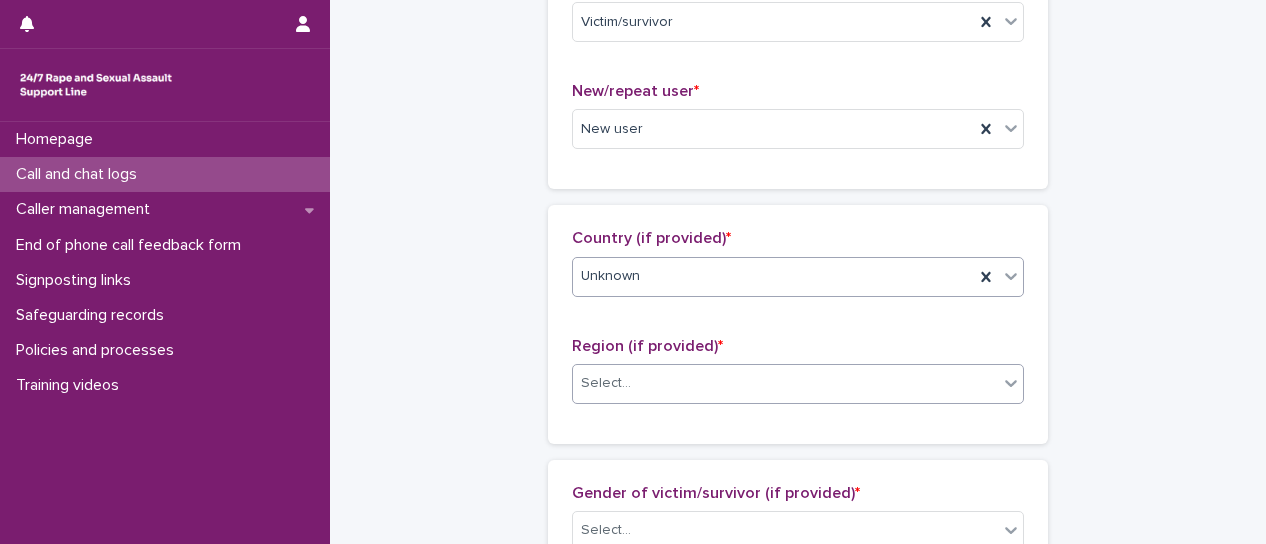 scroll, scrollTop: 604, scrollLeft: 0, axis: vertical 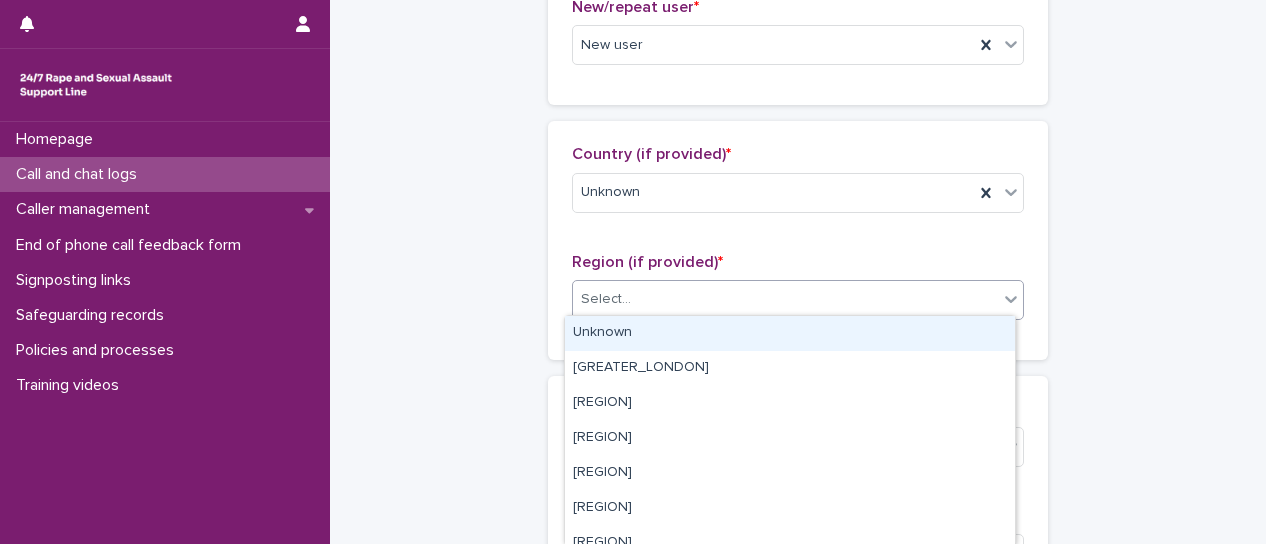 click 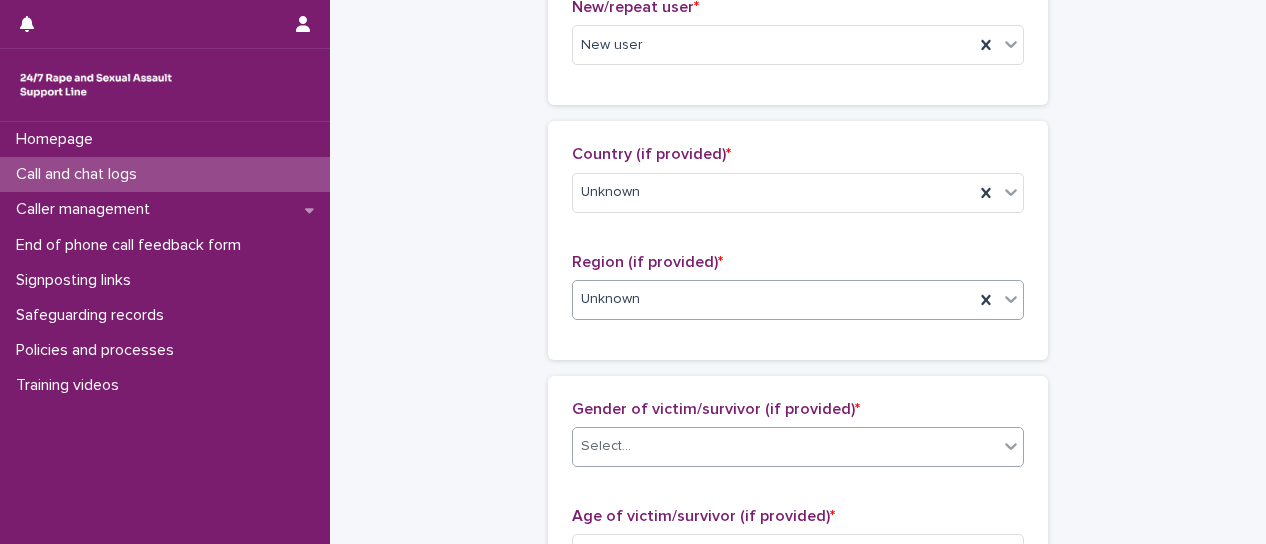 click 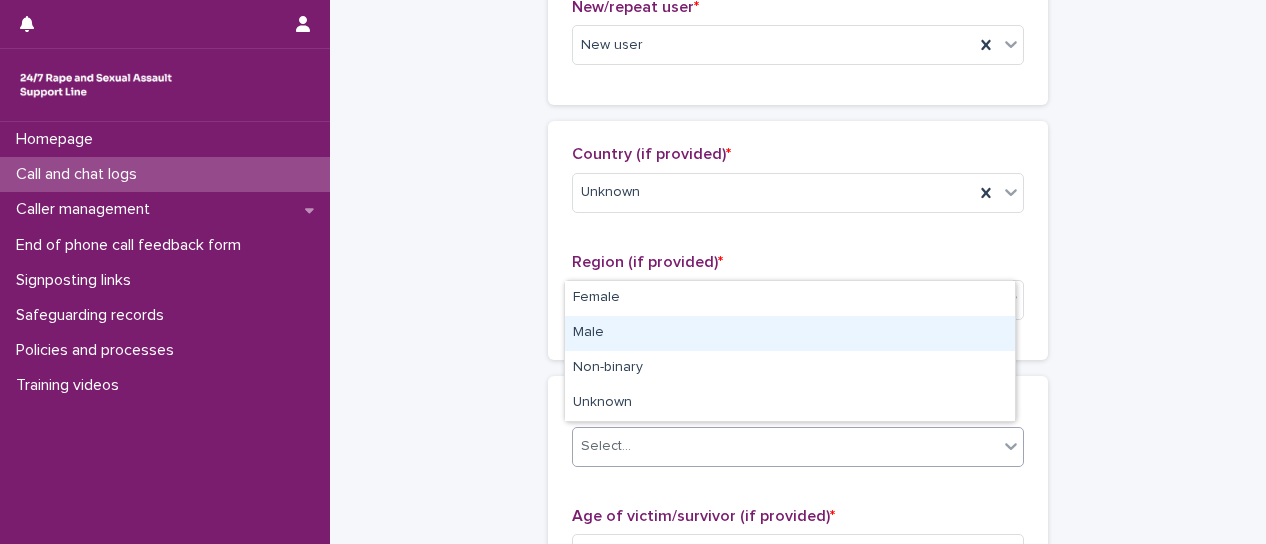 click on "Male" at bounding box center [790, 333] 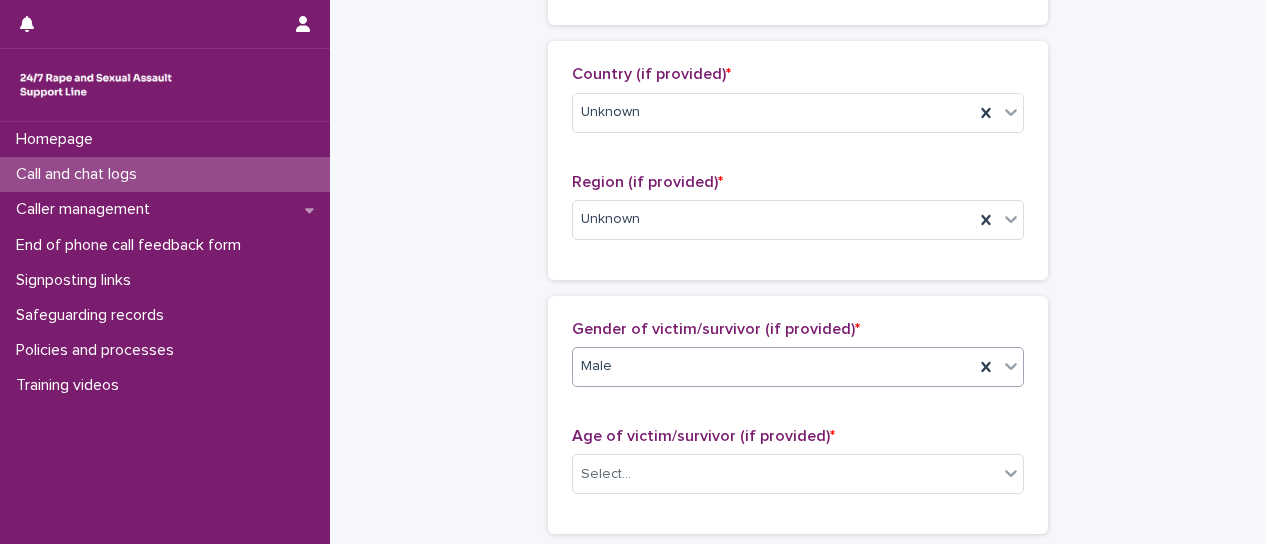 scroll, scrollTop: 804, scrollLeft: 0, axis: vertical 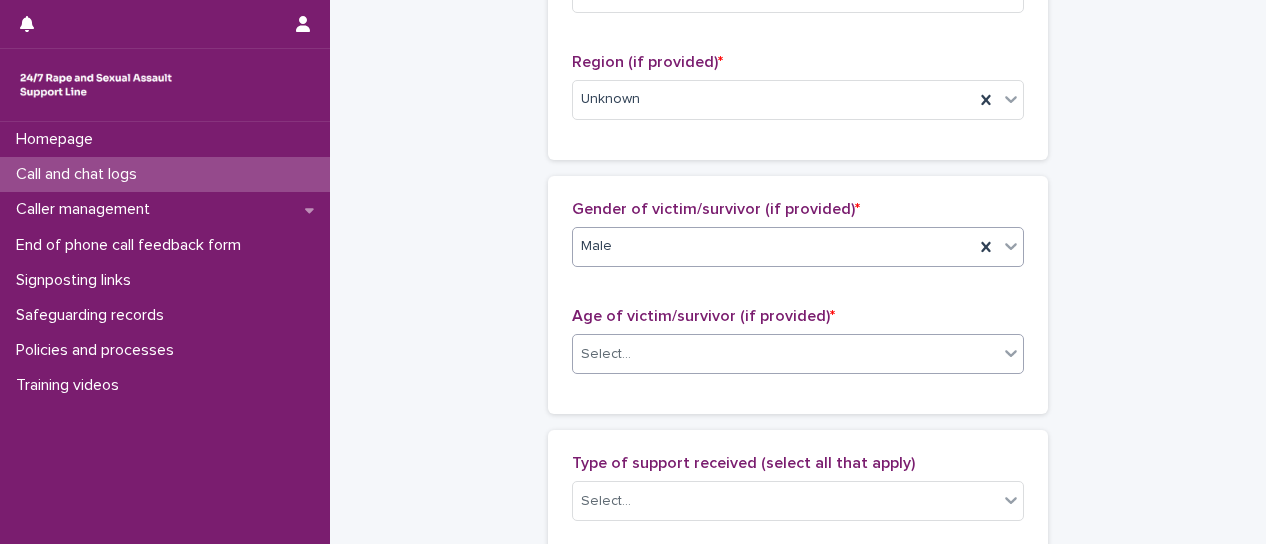 click 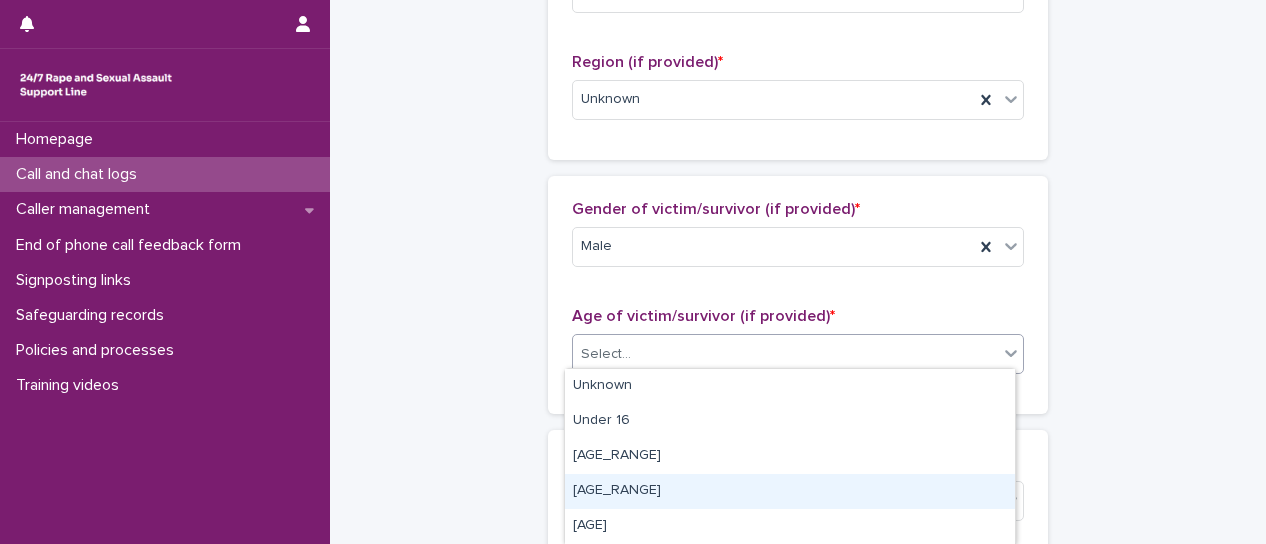 click on "[AGE_RANGE]" at bounding box center (790, 491) 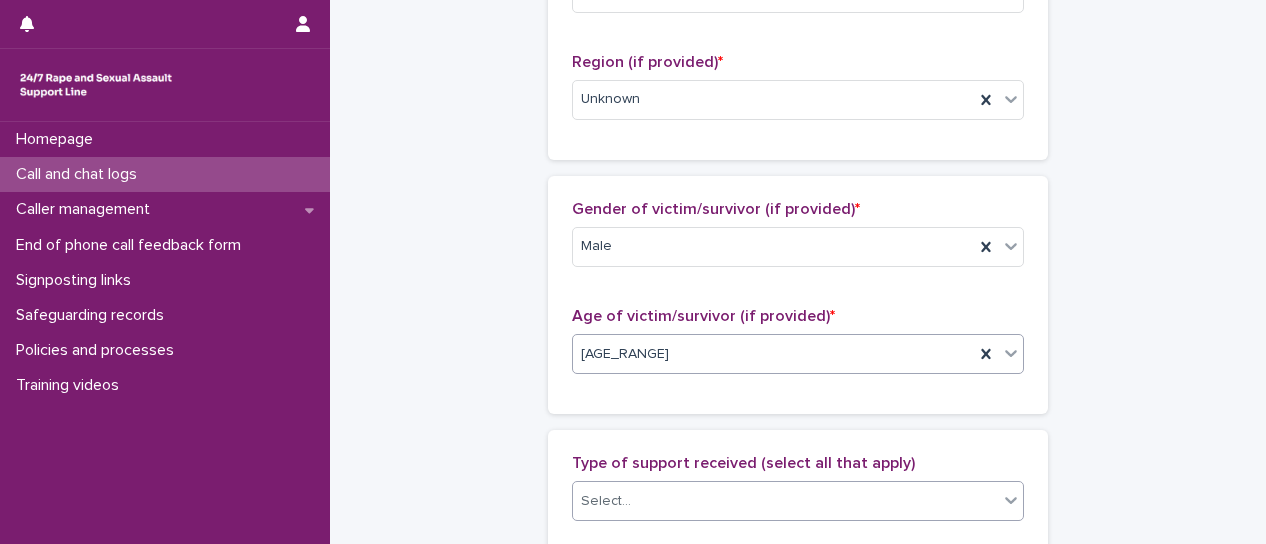 click 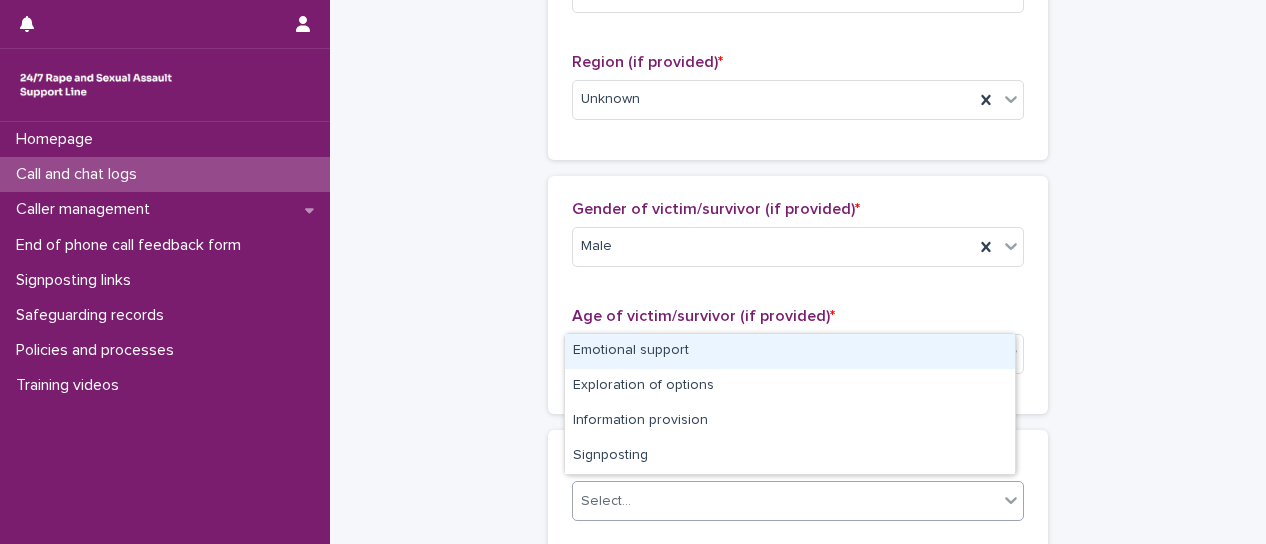 click on "Emotional support" at bounding box center [790, 351] 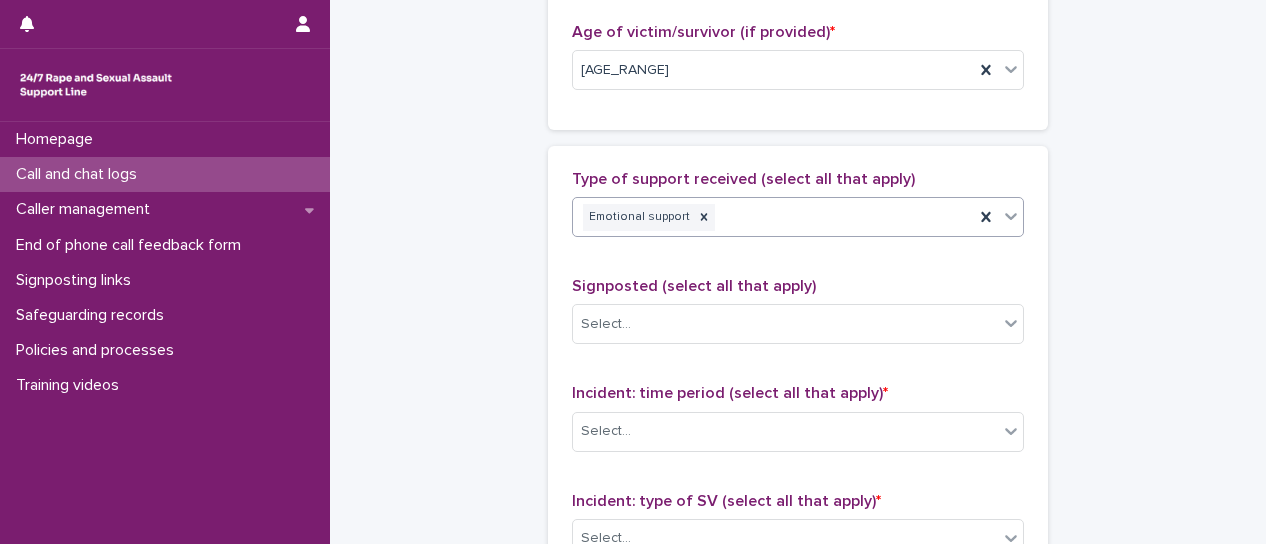 scroll, scrollTop: 1104, scrollLeft: 0, axis: vertical 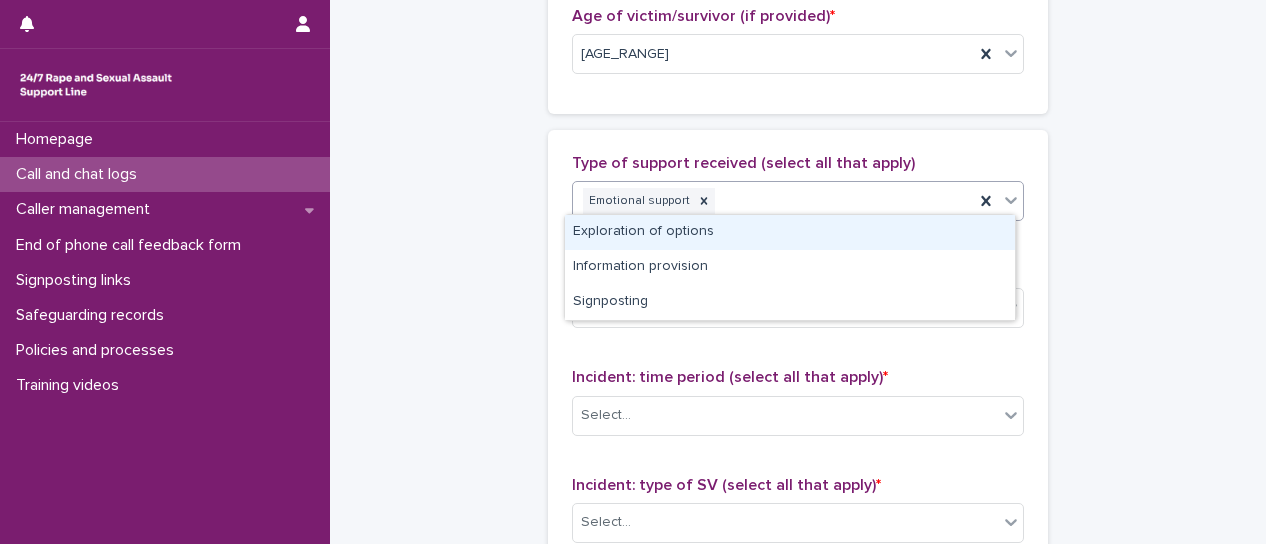 click at bounding box center [1011, 200] 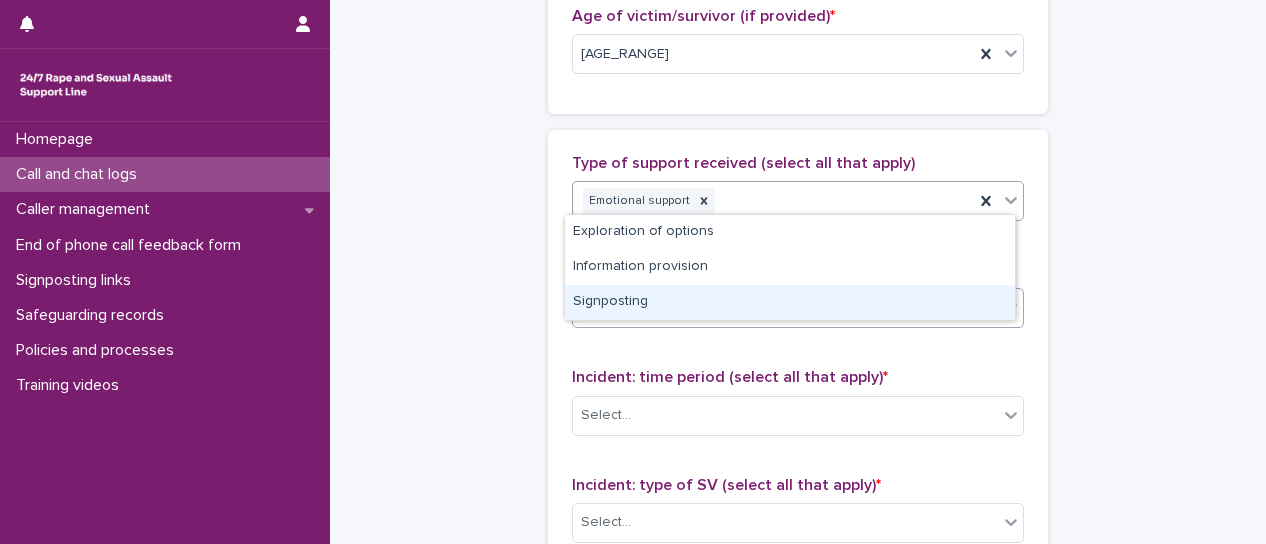 drag, startPoint x: 1090, startPoint y: 303, endPoint x: 1014, endPoint y: 314, distance: 76.79192 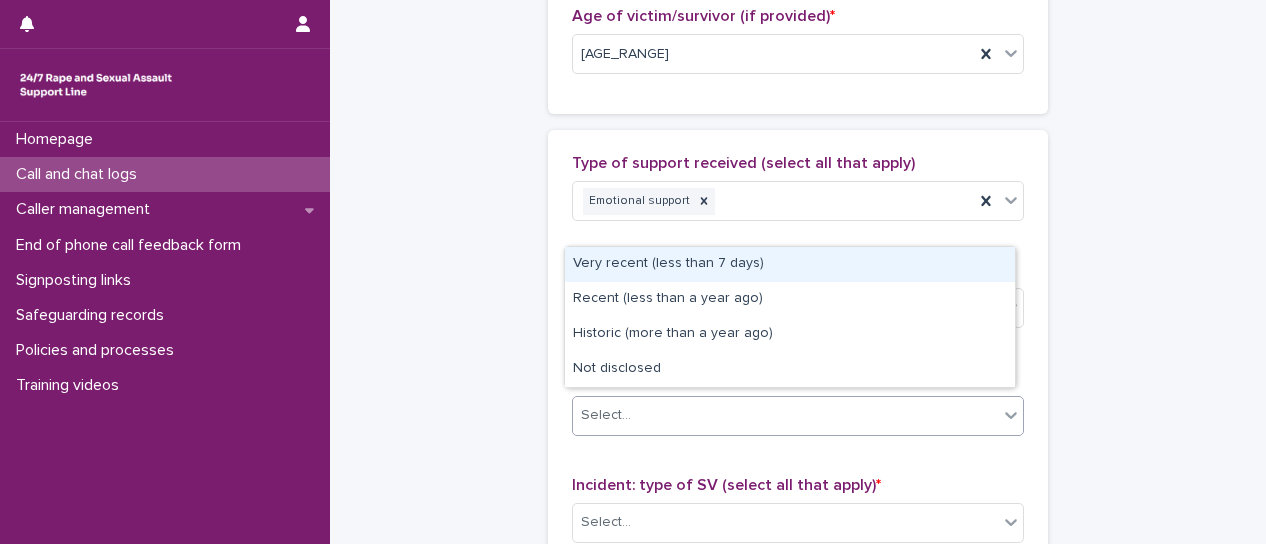 click 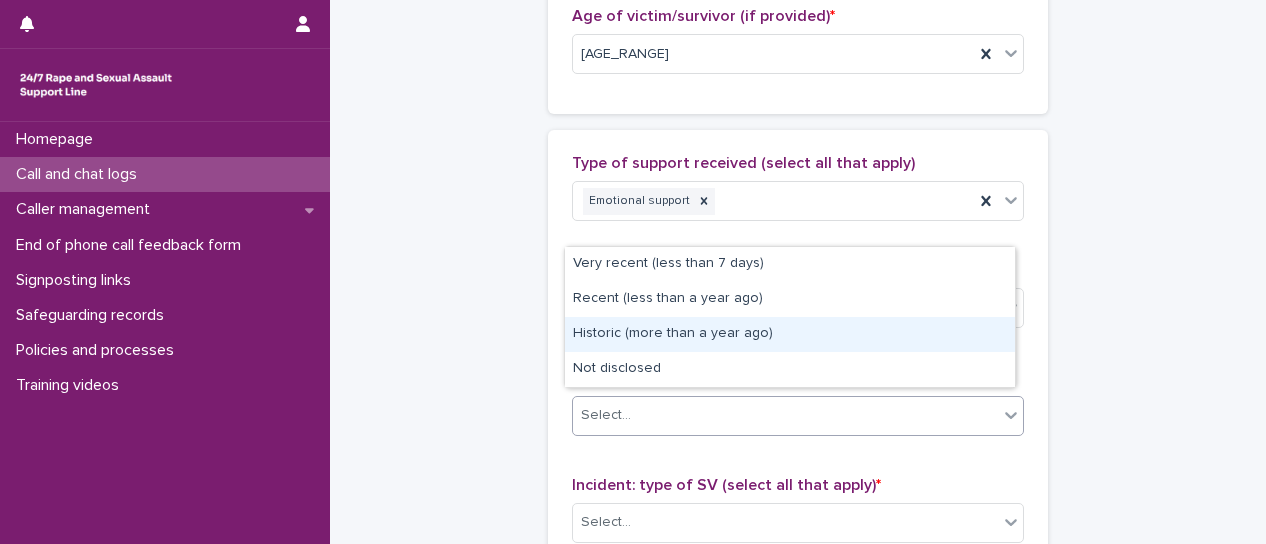 click on "Historic (more than a year ago)" at bounding box center [790, 334] 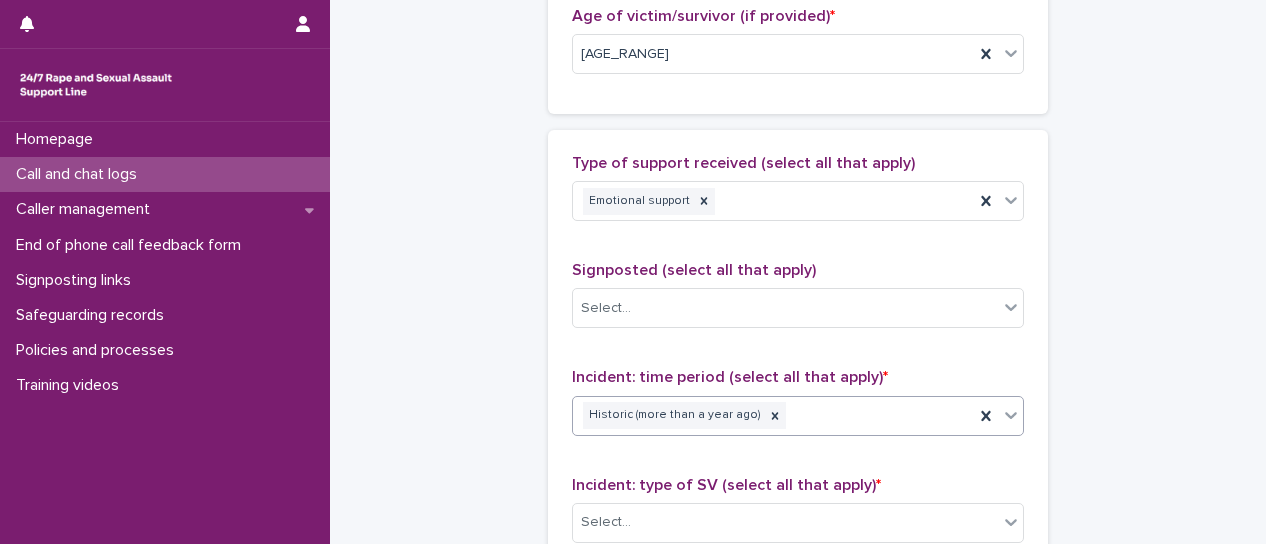 scroll, scrollTop: 1304, scrollLeft: 0, axis: vertical 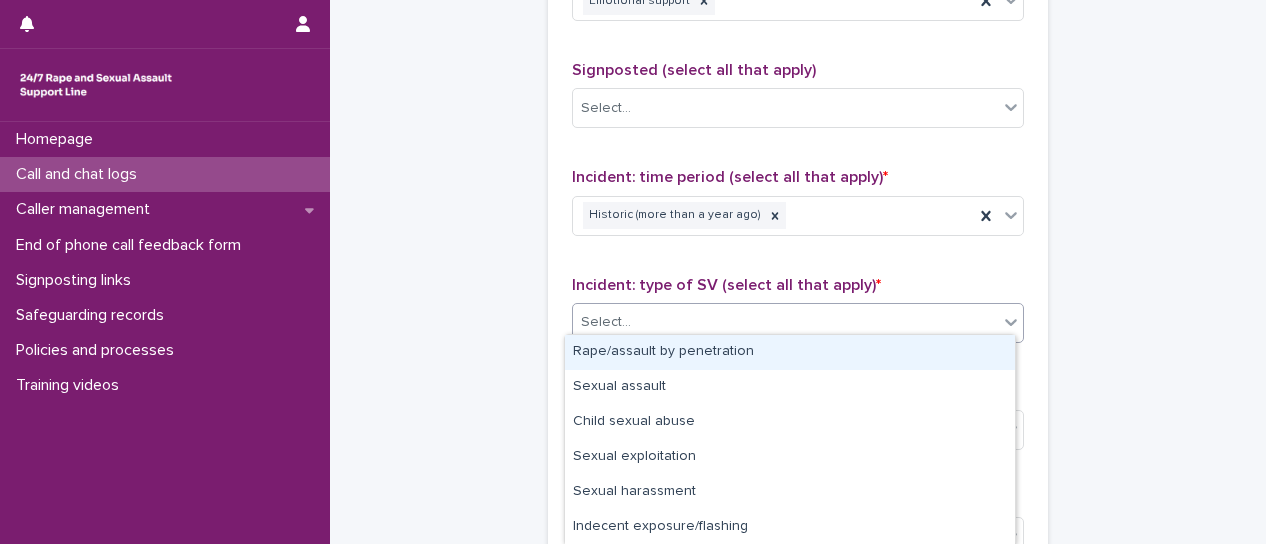 drag, startPoint x: 998, startPoint y: 333, endPoint x: 1001, endPoint y: 317, distance: 16.27882 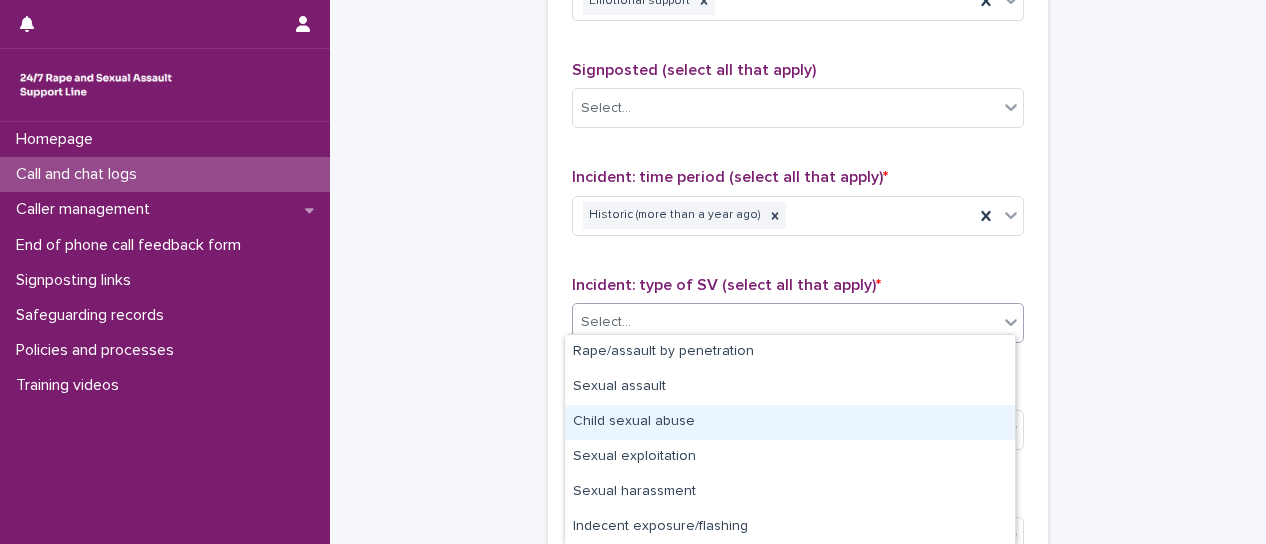 click on "Child sexual abuse" at bounding box center [790, 422] 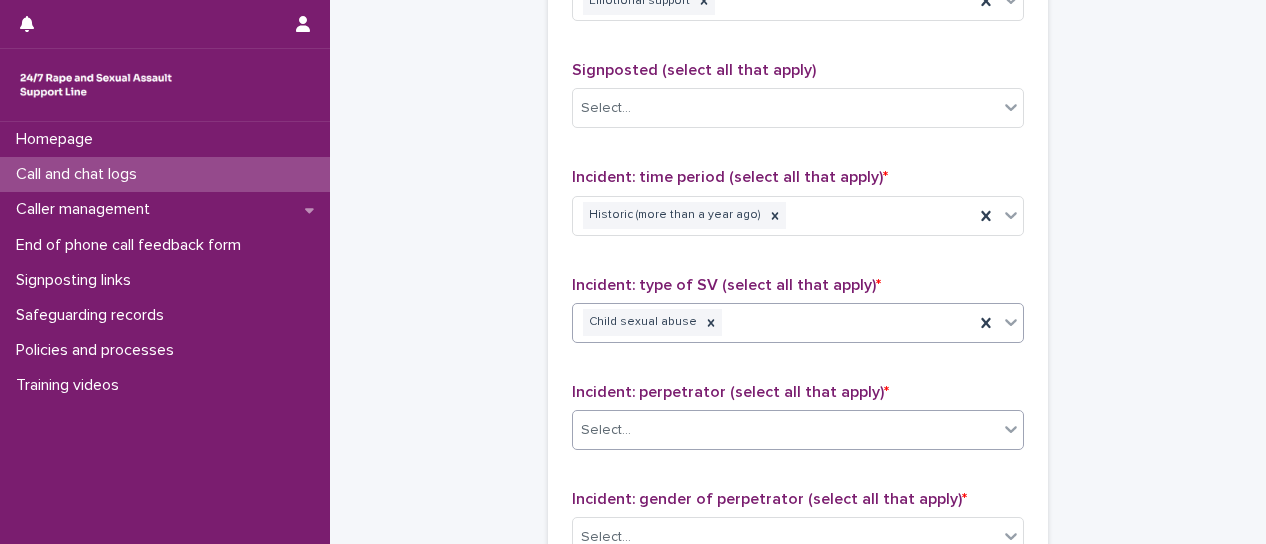 scroll, scrollTop: 1504, scrollLeft: 0, axis: vertical 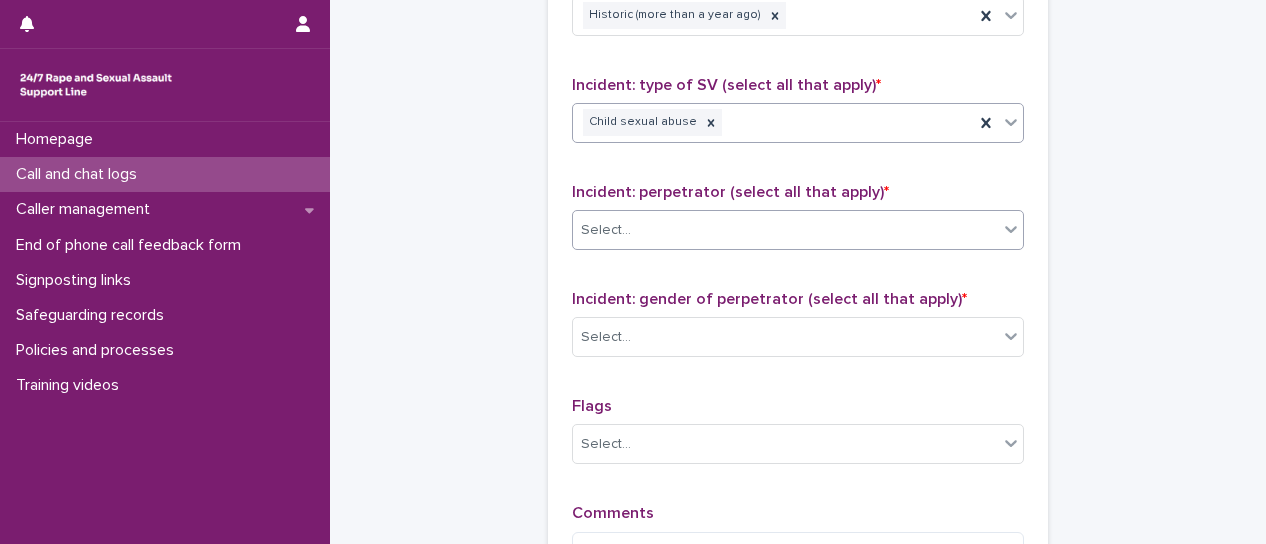 click at bounding box center [1011, 229] 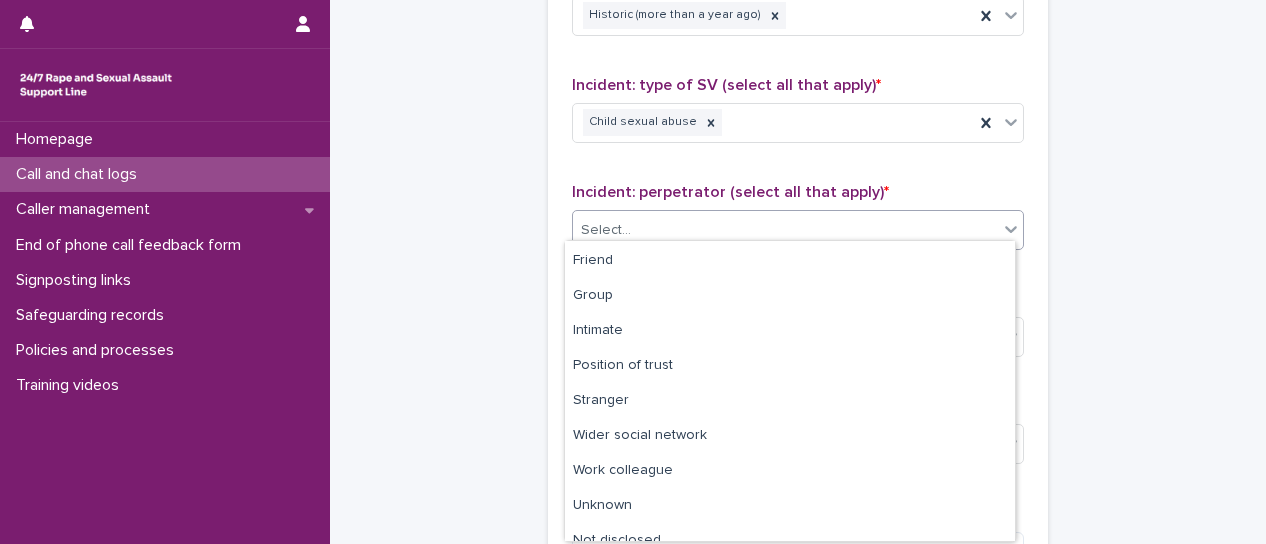 scroll, scrollTop: 85, scrollLeft: 0, axis: vertical 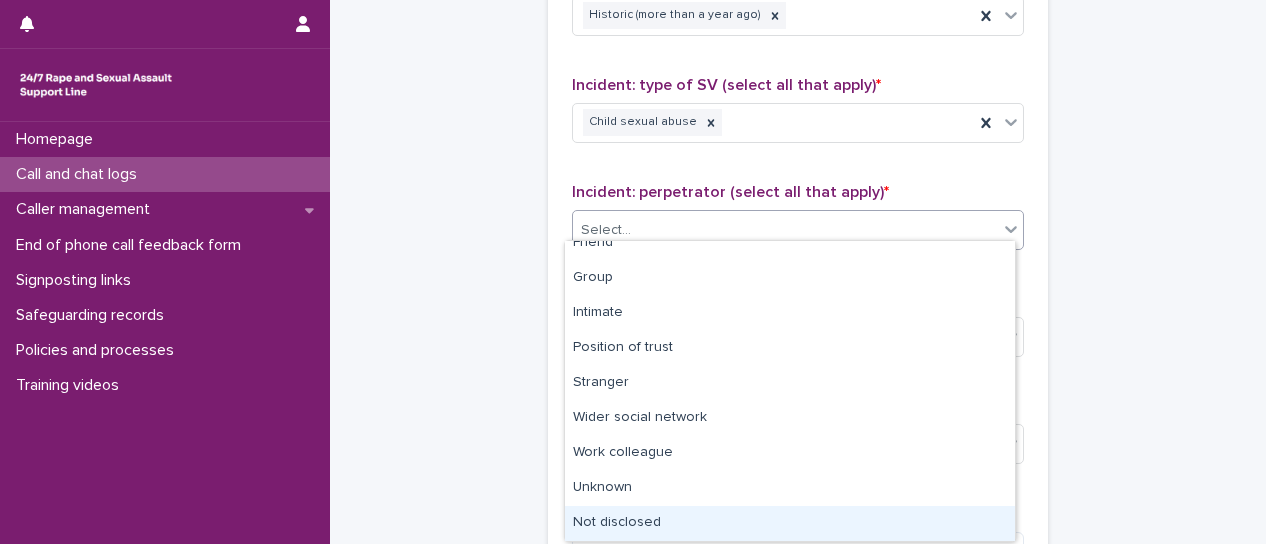 click on "Not disclosed" at bounding box center (790, 523) 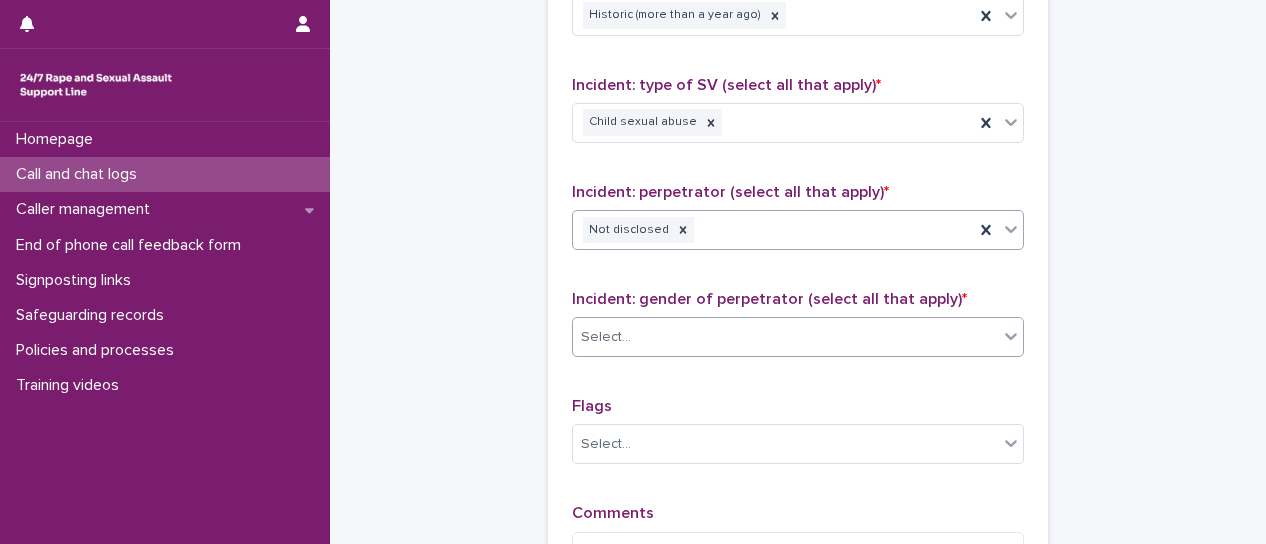 click at bounding box center (1011, 336) 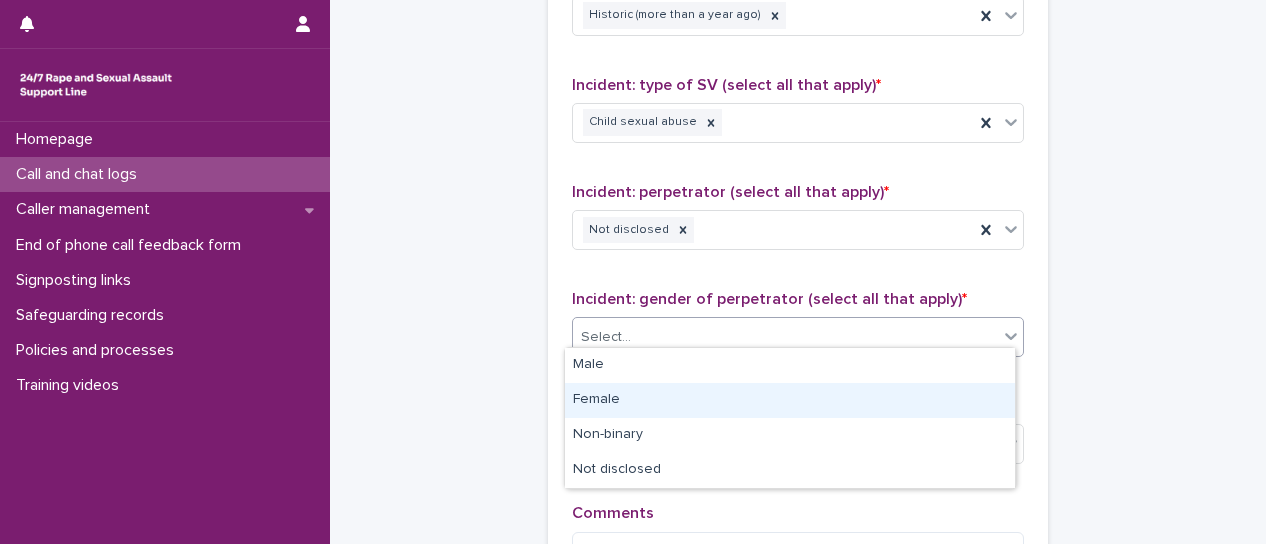 click on "Female" at bounding box center [790, 400] 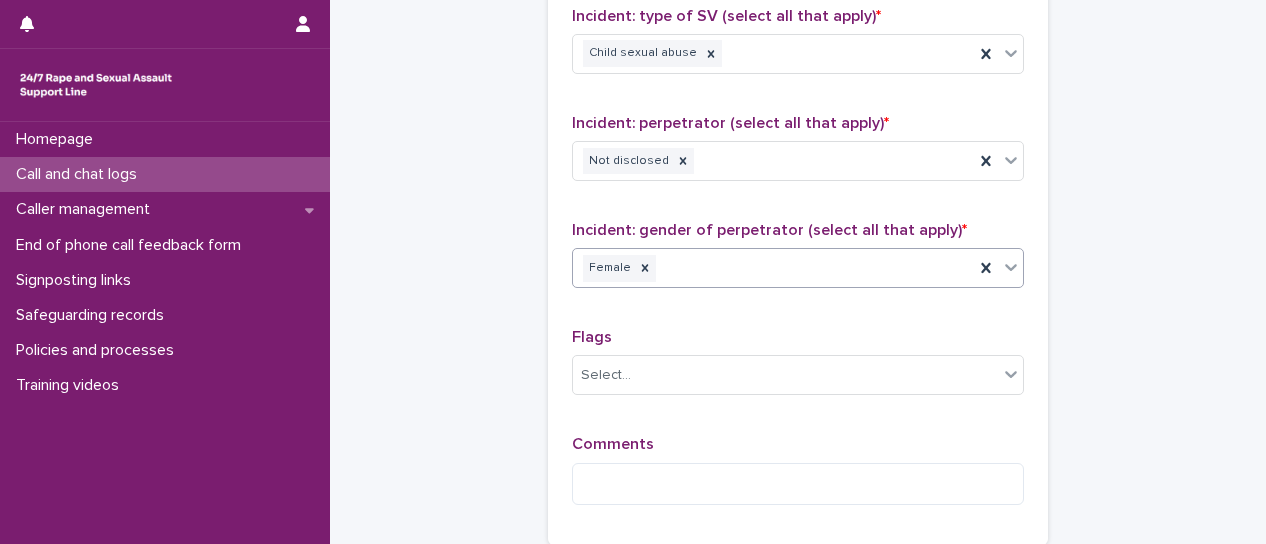 scroll, scrollTop: 1604, scrollLeft: 0, axis: vertical 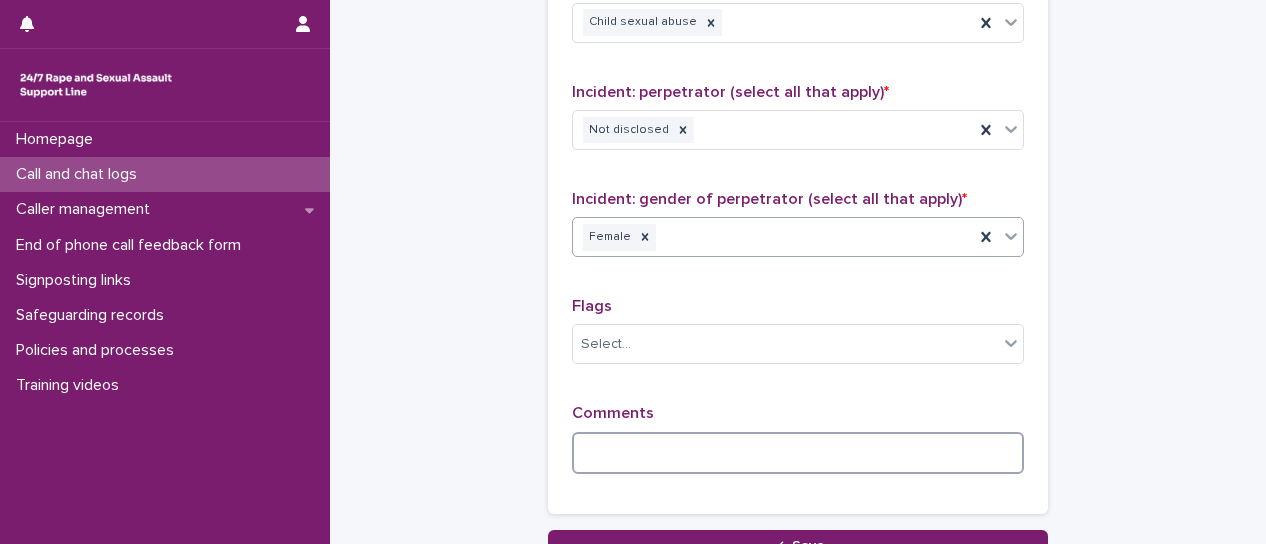 click at bounding box center [798, 453] 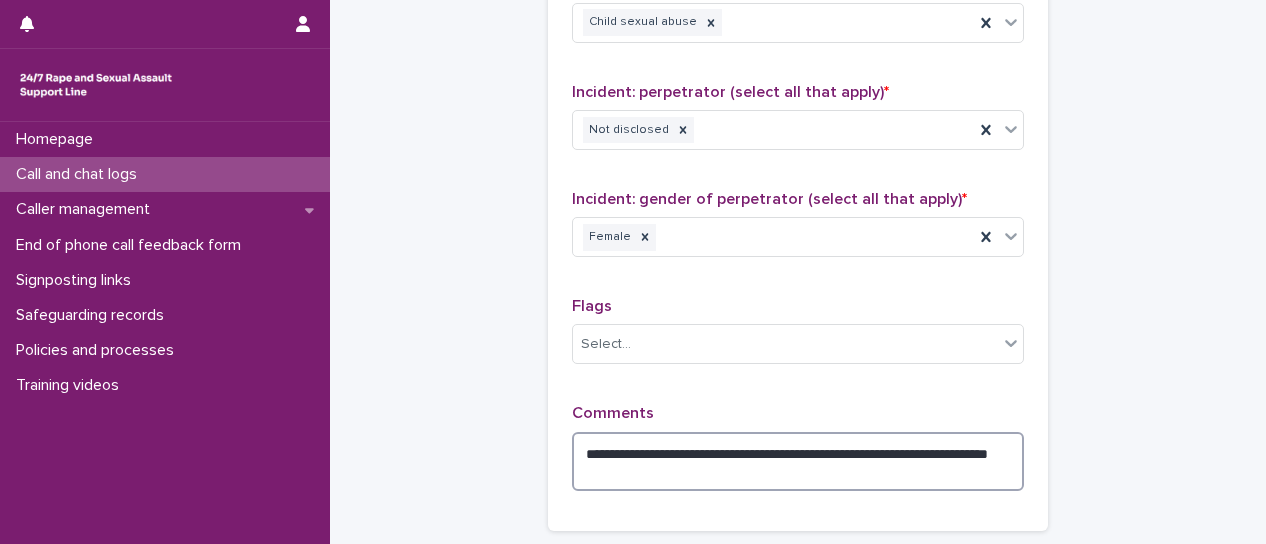 drag, startPoint x: 762, startPoint y: 471, endPoint x: 750, endPoint y: 458, distance: 17.691807 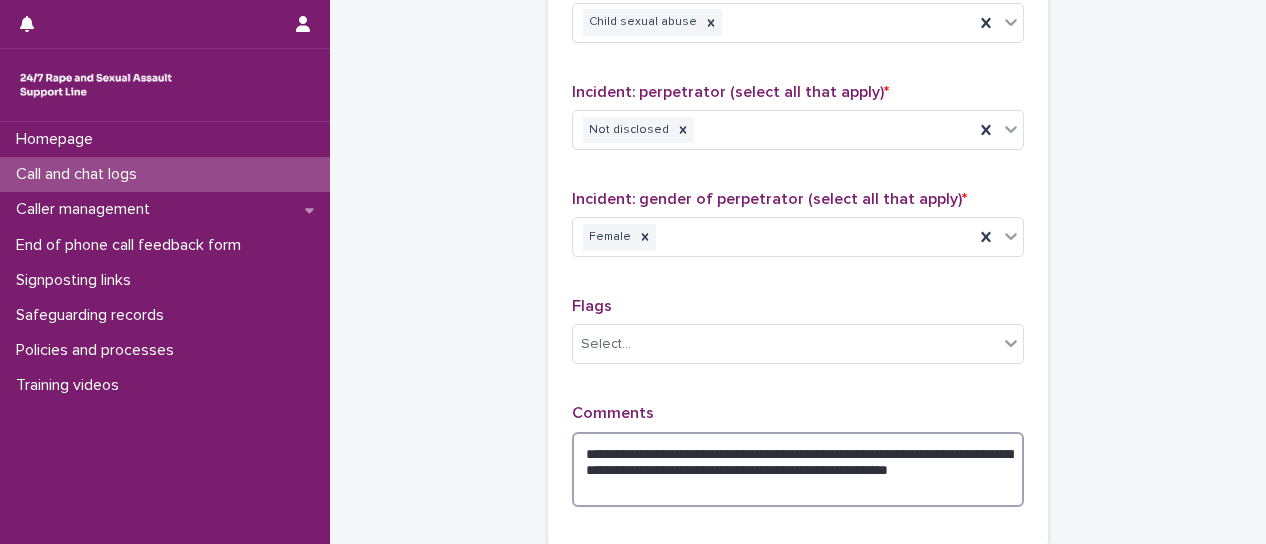 drag, startPoint x: 786, startPoint y: 463, endPoint x: 813, endPoint y: 492, distance: 39.623226 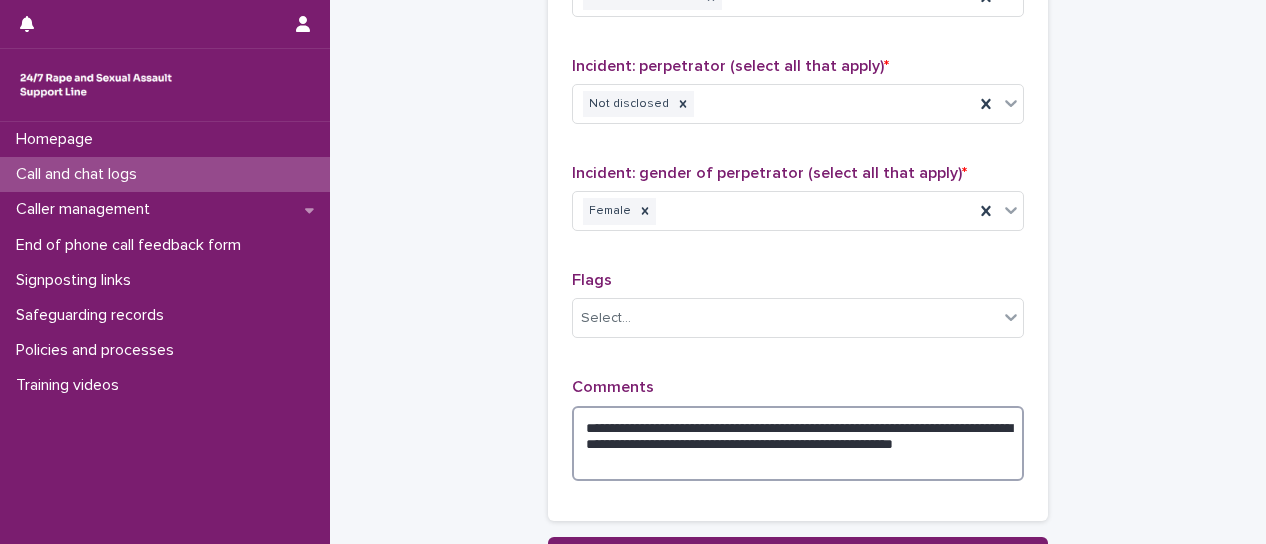 scroll, scrollTop: 1704, scrollLeft: 0, axis: vertical 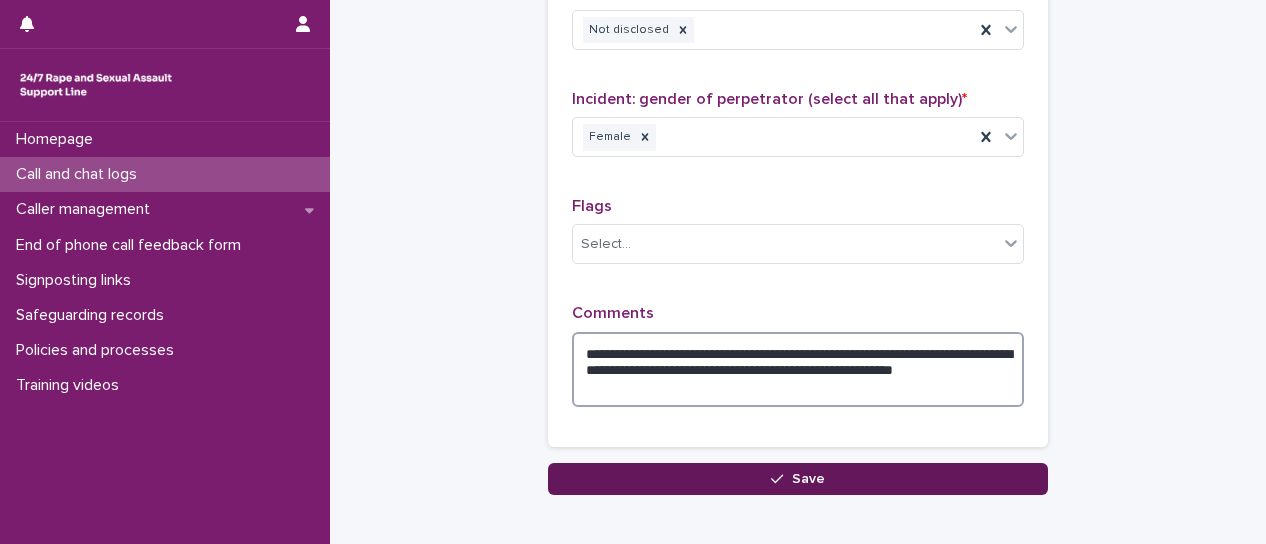 type on "**********" 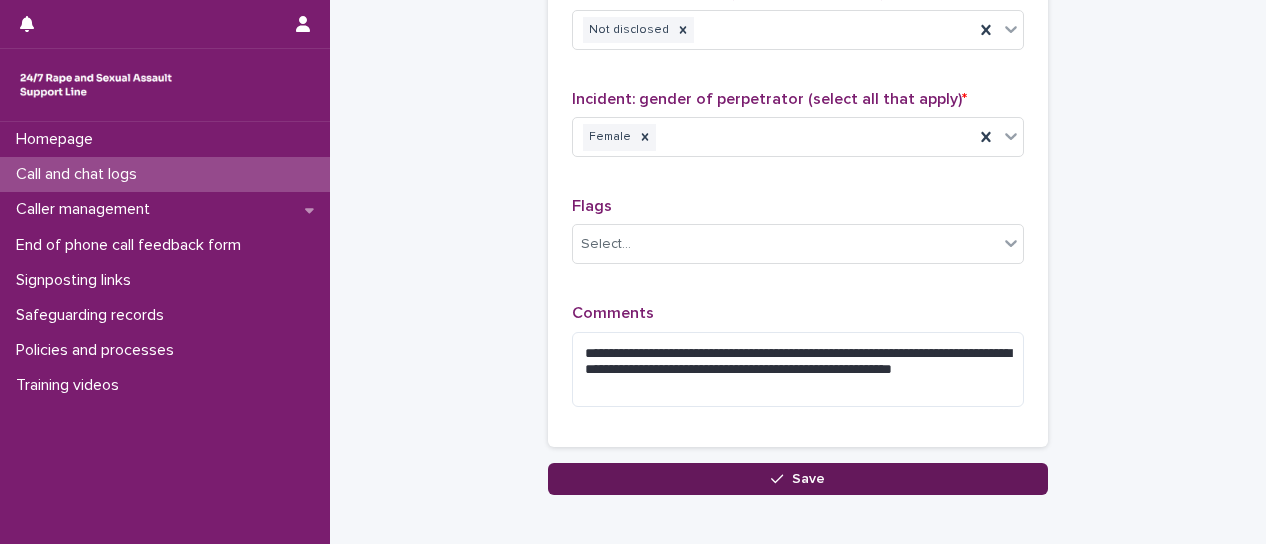 click on "Save" at bounding box center (808, 479) 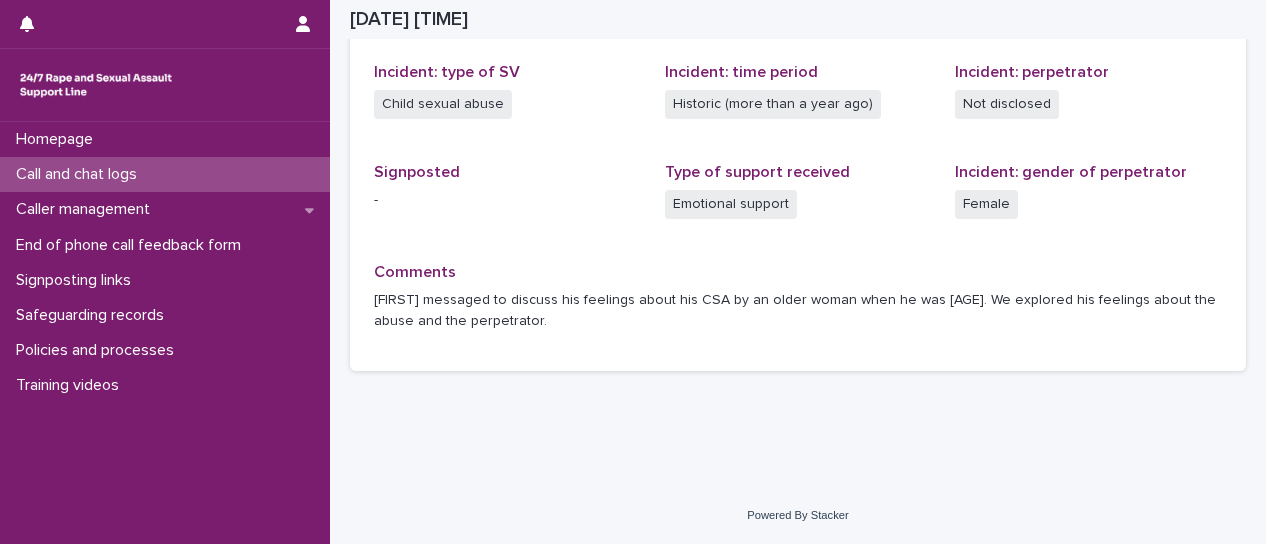 scroll, scrollTop: 539, scrollLeft: 0, axis: vertical 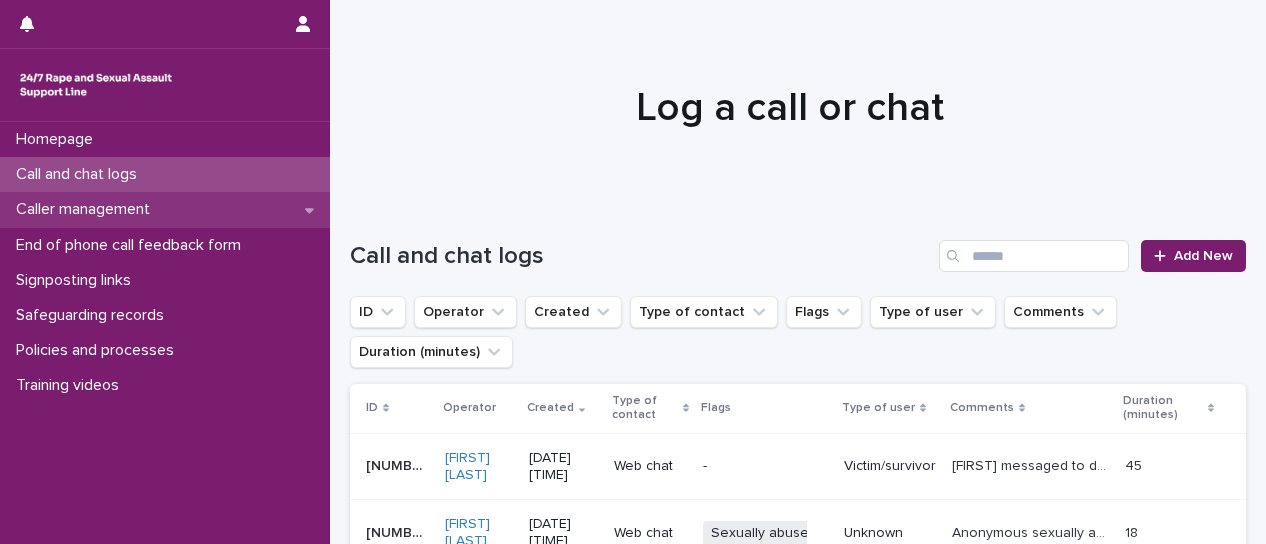 click on "Caller management" at bounding box center (165, 209) 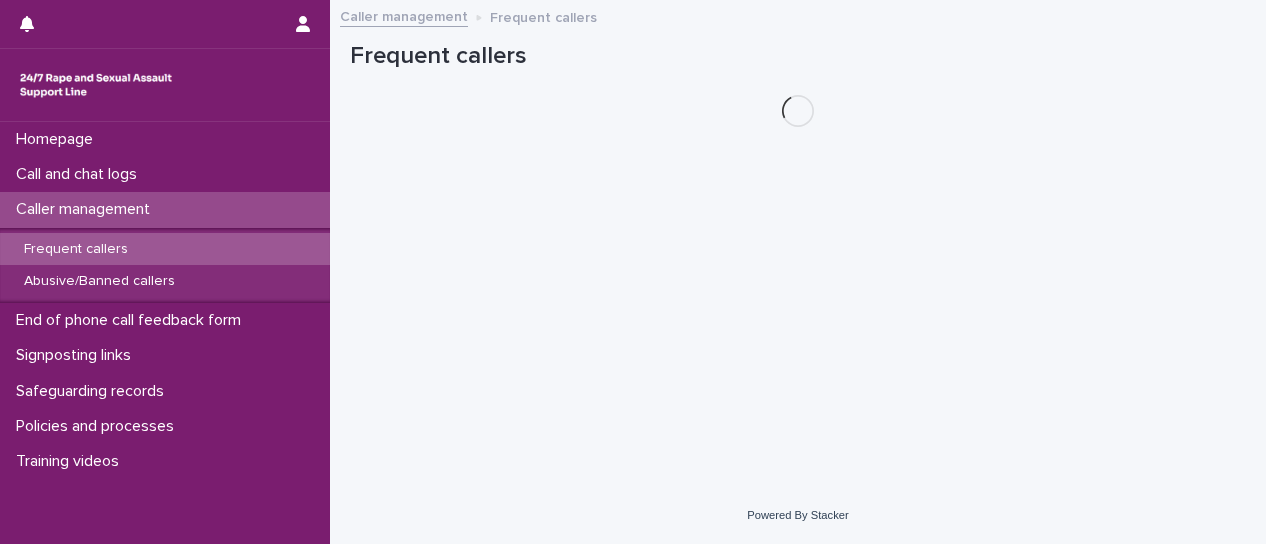 click on "Frequent callers" at bounding box center (76, 249) 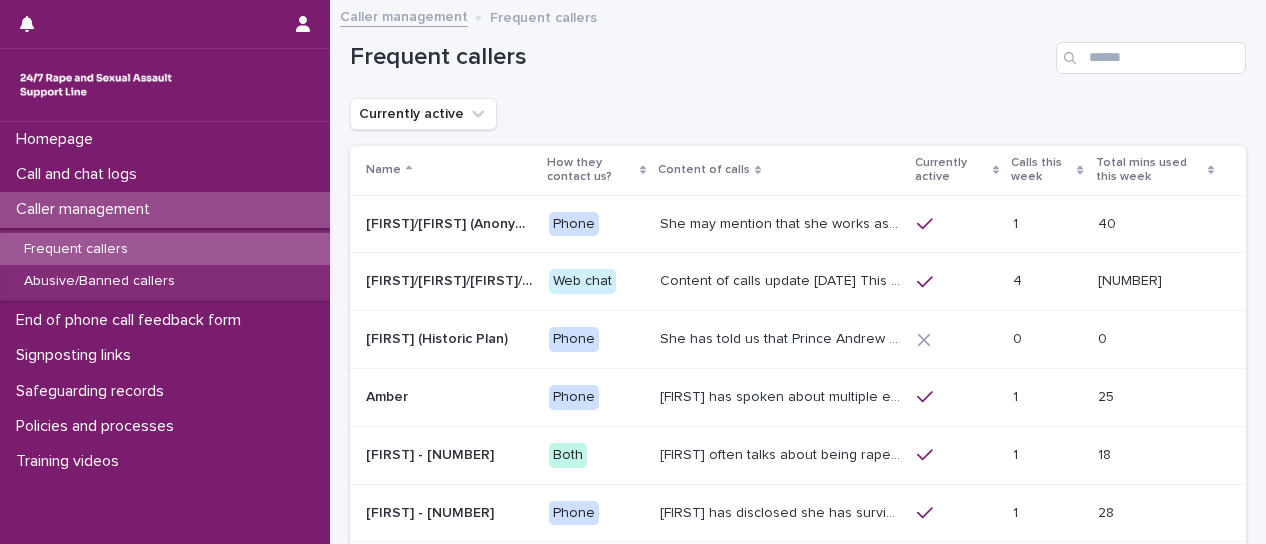 click on "Content of calls update [DATE]
This caller discloses different sexual violence they have experienced, it is usually recent.
More recently they have been disclosing sexual violence perpetrated by a gang/group of perpetrators. Alongside what they have already disclosed.
They have mentioned having suicidal thoughts and also attempts.
They have also disclosed on multiple contacts that they are currently getting treated for cancer (Chemotherapy).
Chatter uses a variety of names like [FIRST], [FIRST], [FIRST], [FIRST], [FIRST], [FIRST], [FIRST], [FIRST], [FIRST], [FIRST].
Chatter will present in different ways.  She sometimes discusses being raped or experiencing domestic abuse by their partner / another perpetrator, or experiencing ritual abuse.
She will also often chat about some kind of loss, the loss of a child, her mum etc." at bounding box center (780, 281) 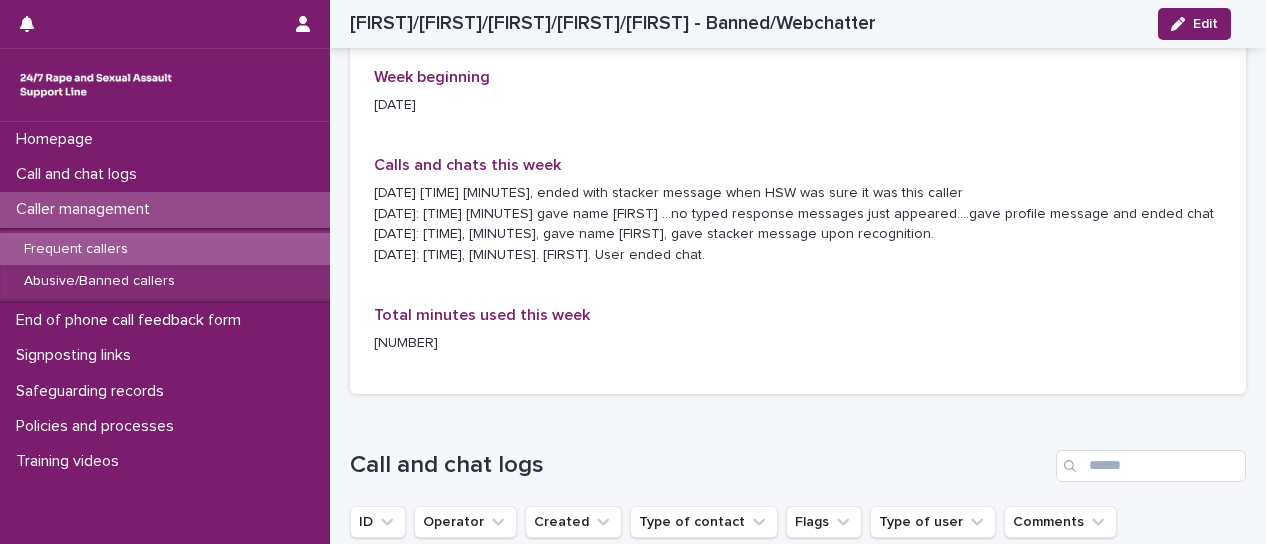 scroll, scrollTop: 1800, scrollLeft: 0, axis: vertical 